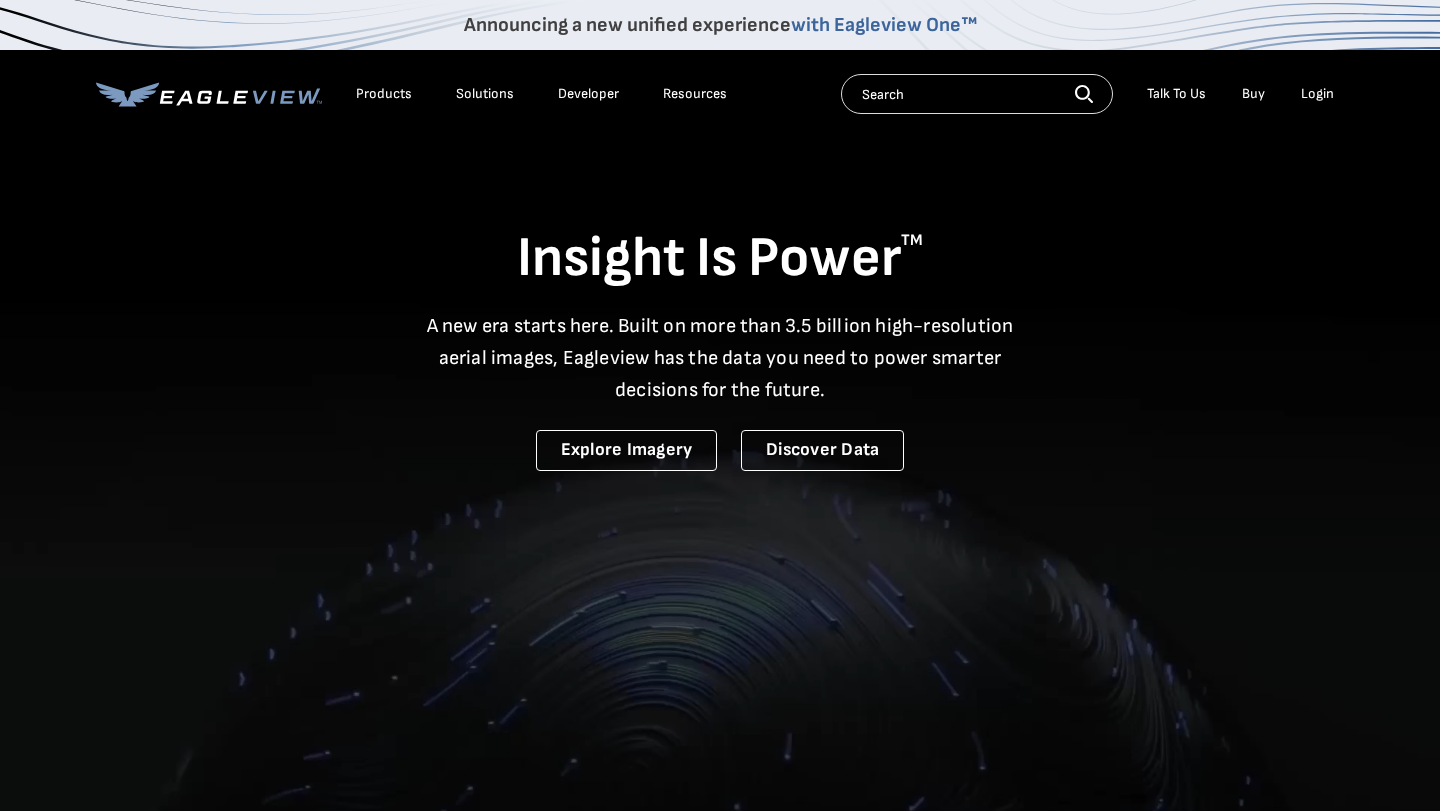 scroll, scrollTop: 0, scrollLeft: 0, axis: both 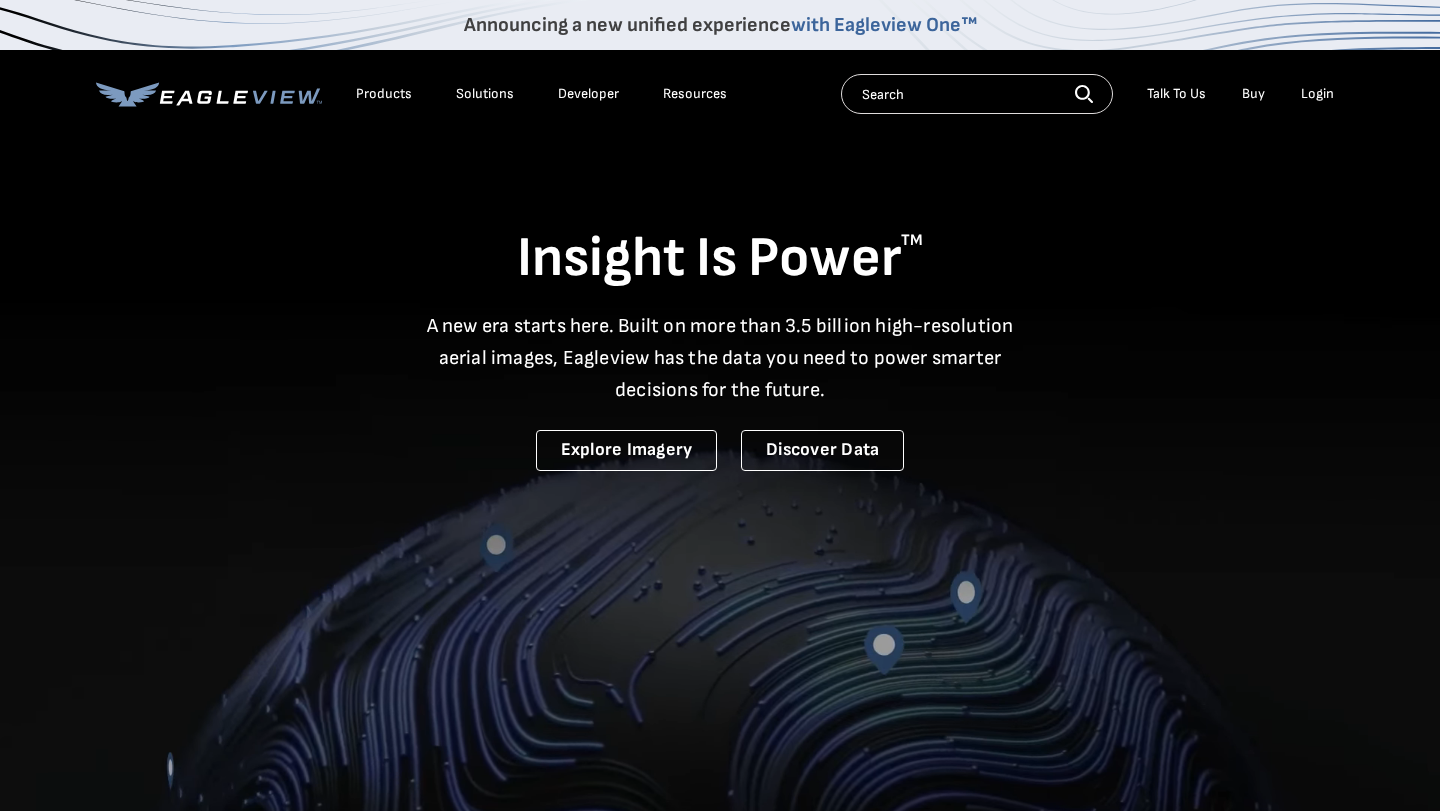 click on "Login" at bounding box center (1317, 94) 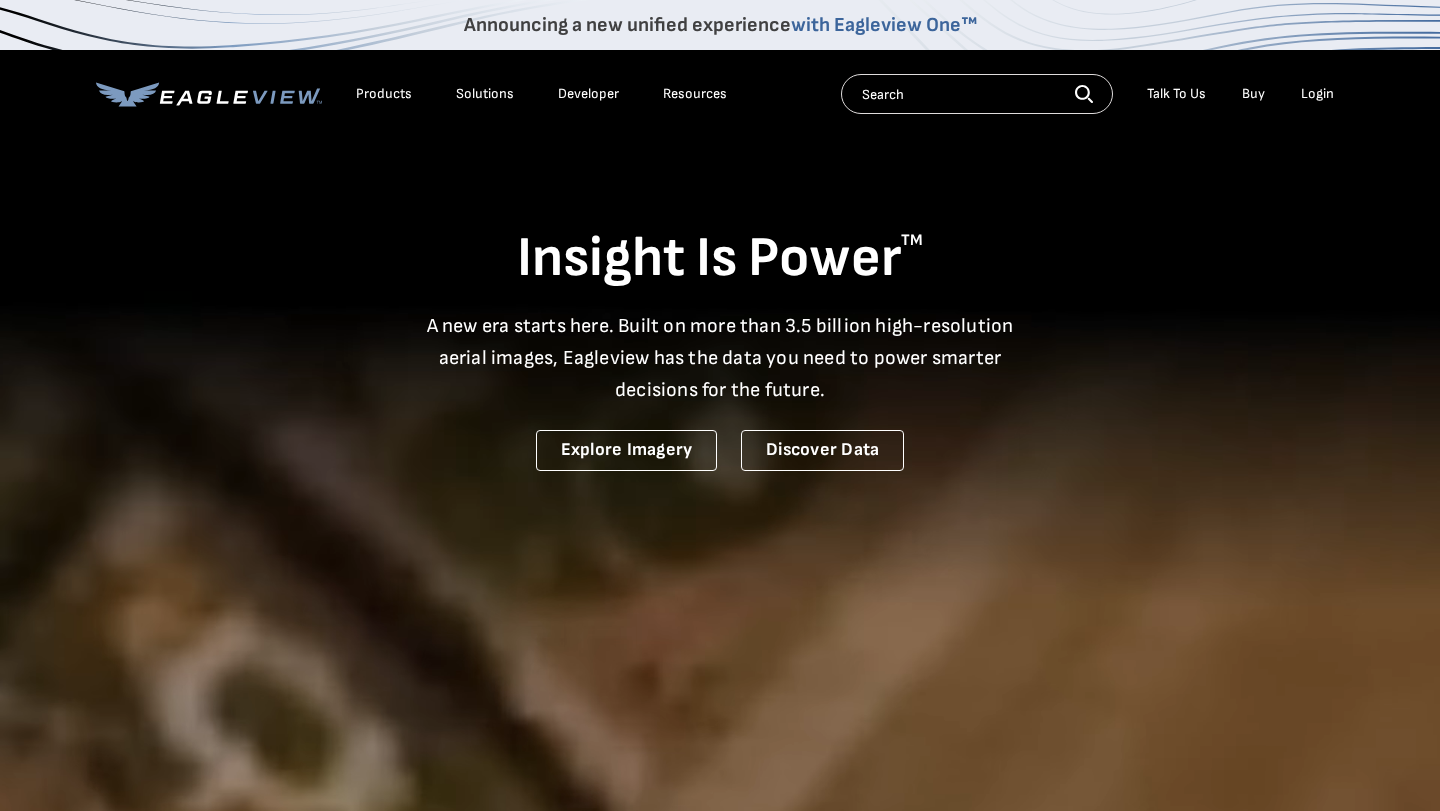 click on "Login" at bounding box center (1317, 94) 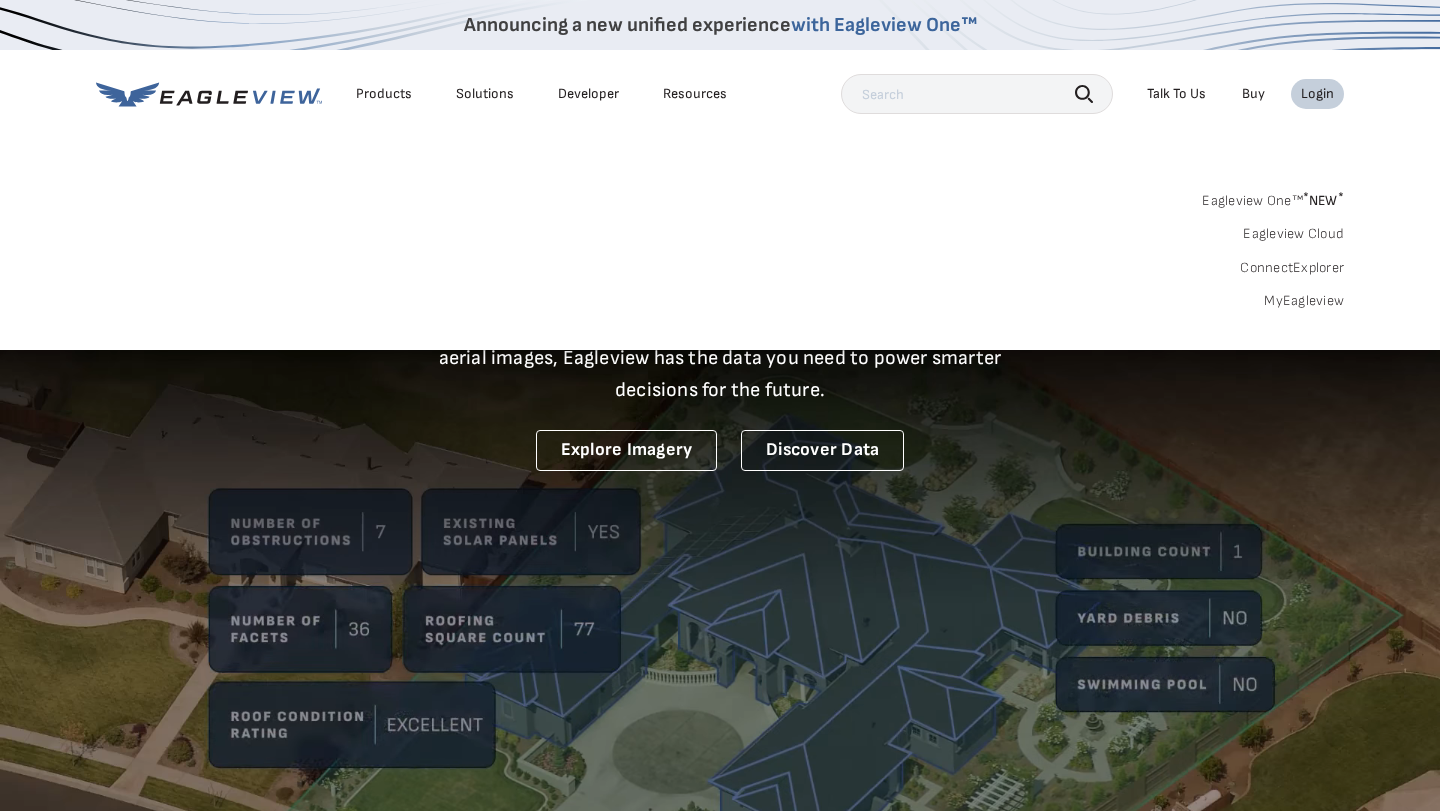 click on "Eagleview One™  * NEW *" at bounding box center [1273, 197] 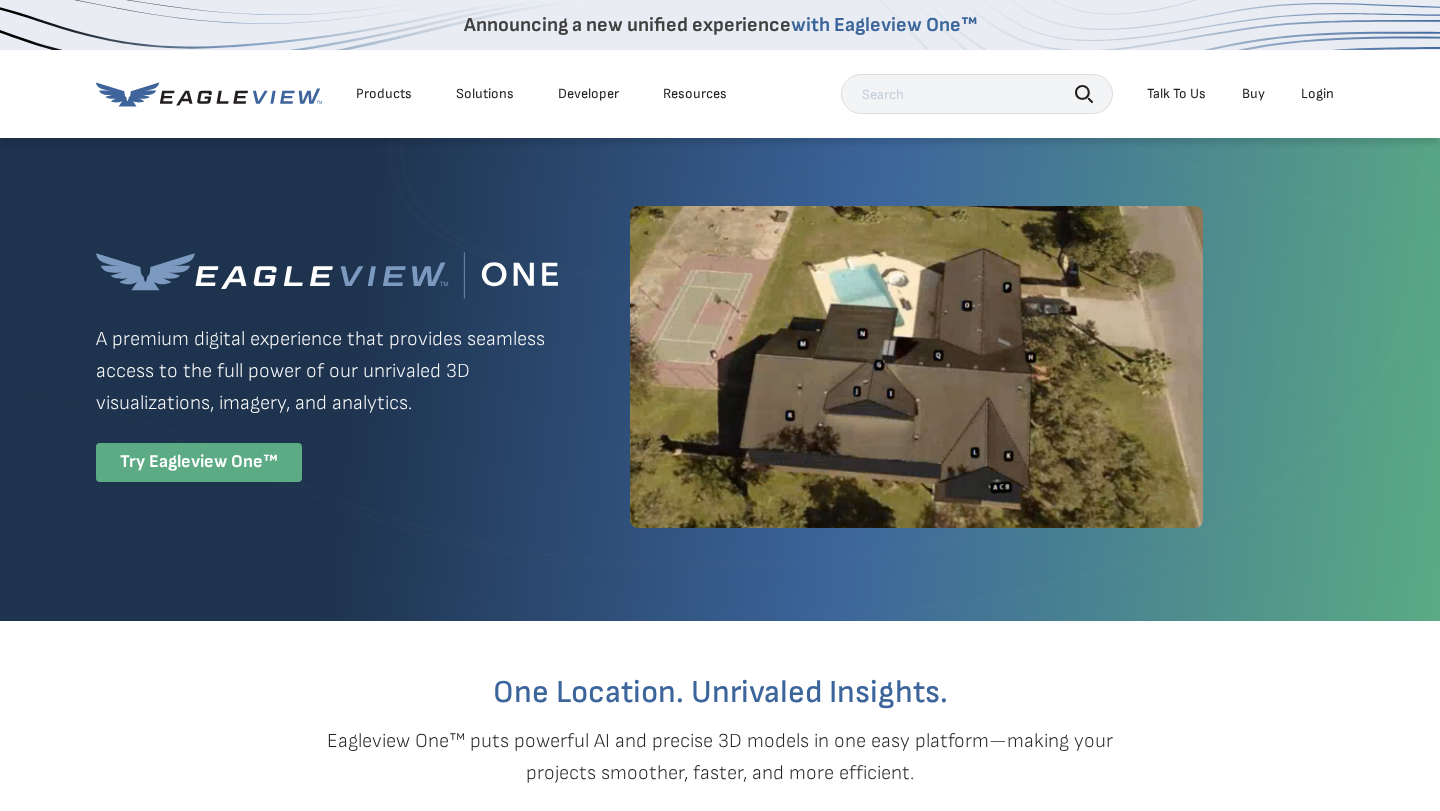 scroll, scrollTop: 0, scrollLeft: 0, axis: both 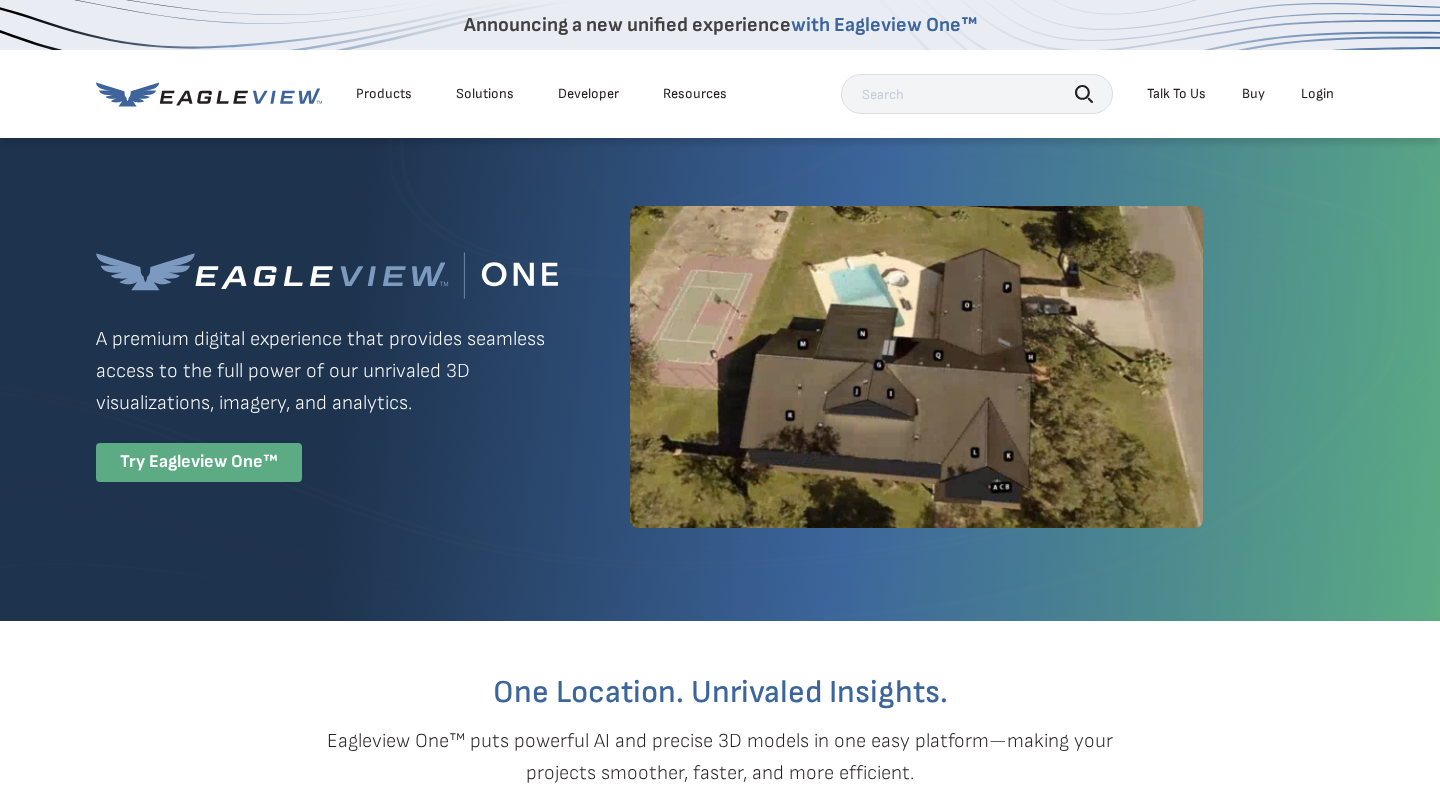 click on "Login" at bounding box center [1317, 94] 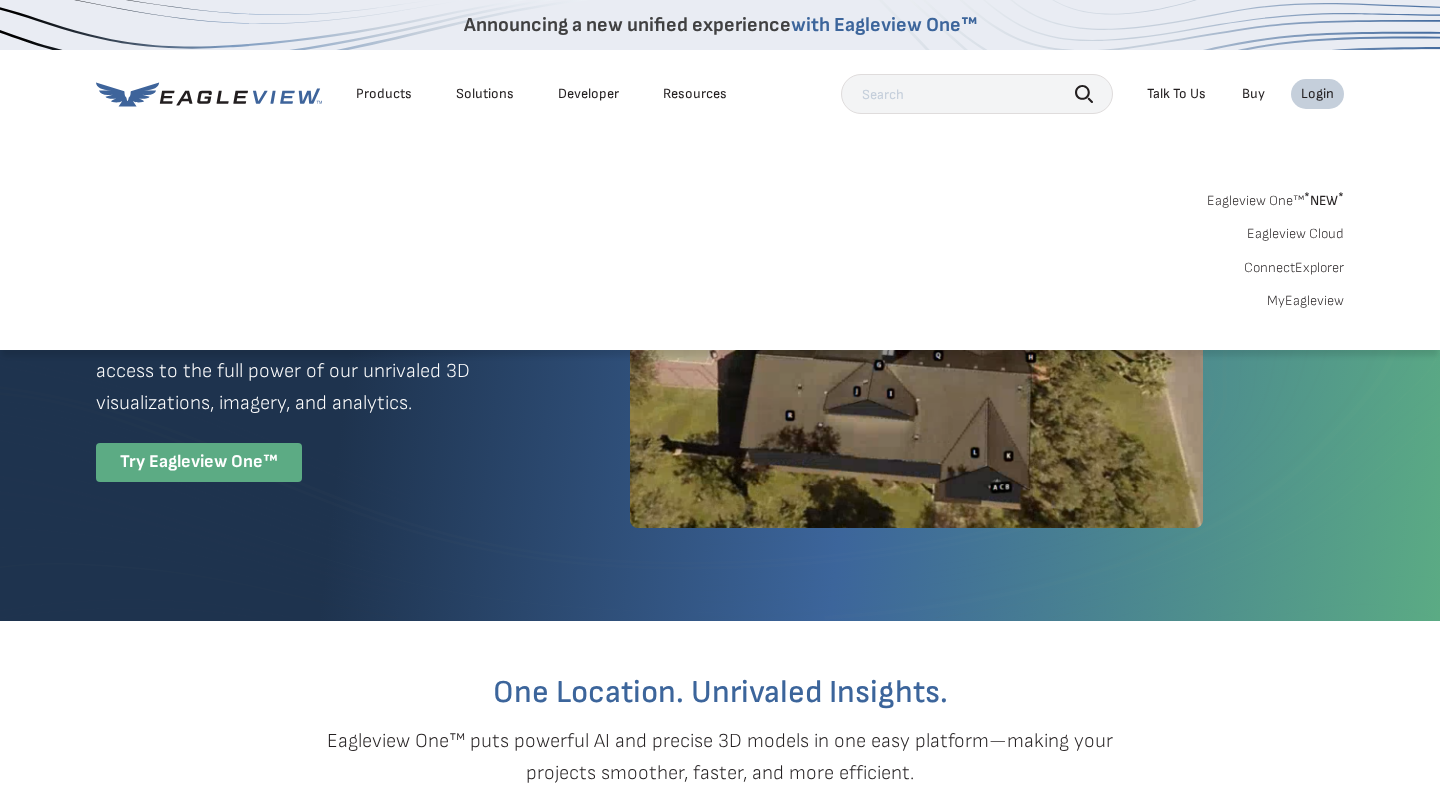 click on "MyEagleview" at bounding box center [1305, 301] 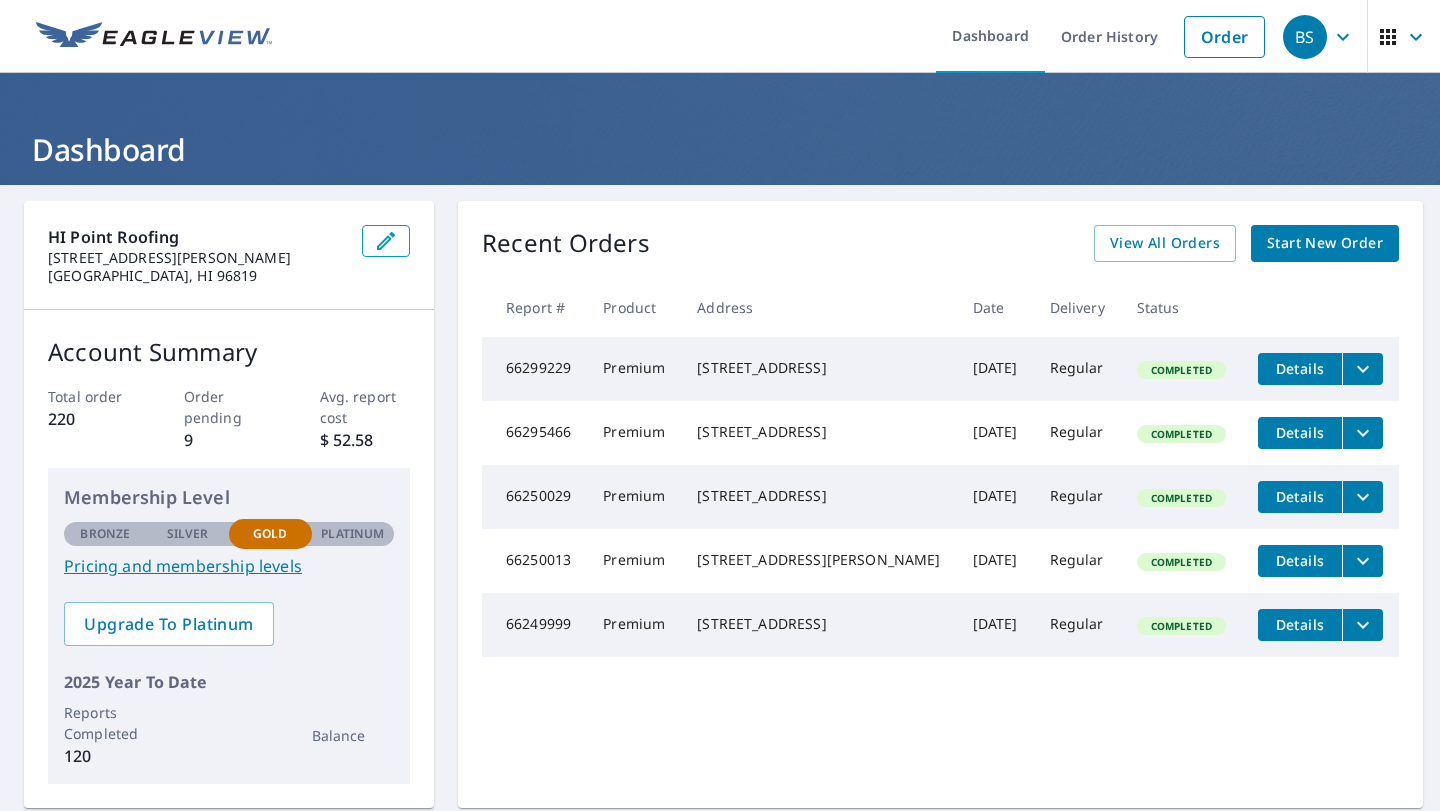 scroll, scrollTop: 0, scrollLeft: 0, axis: both 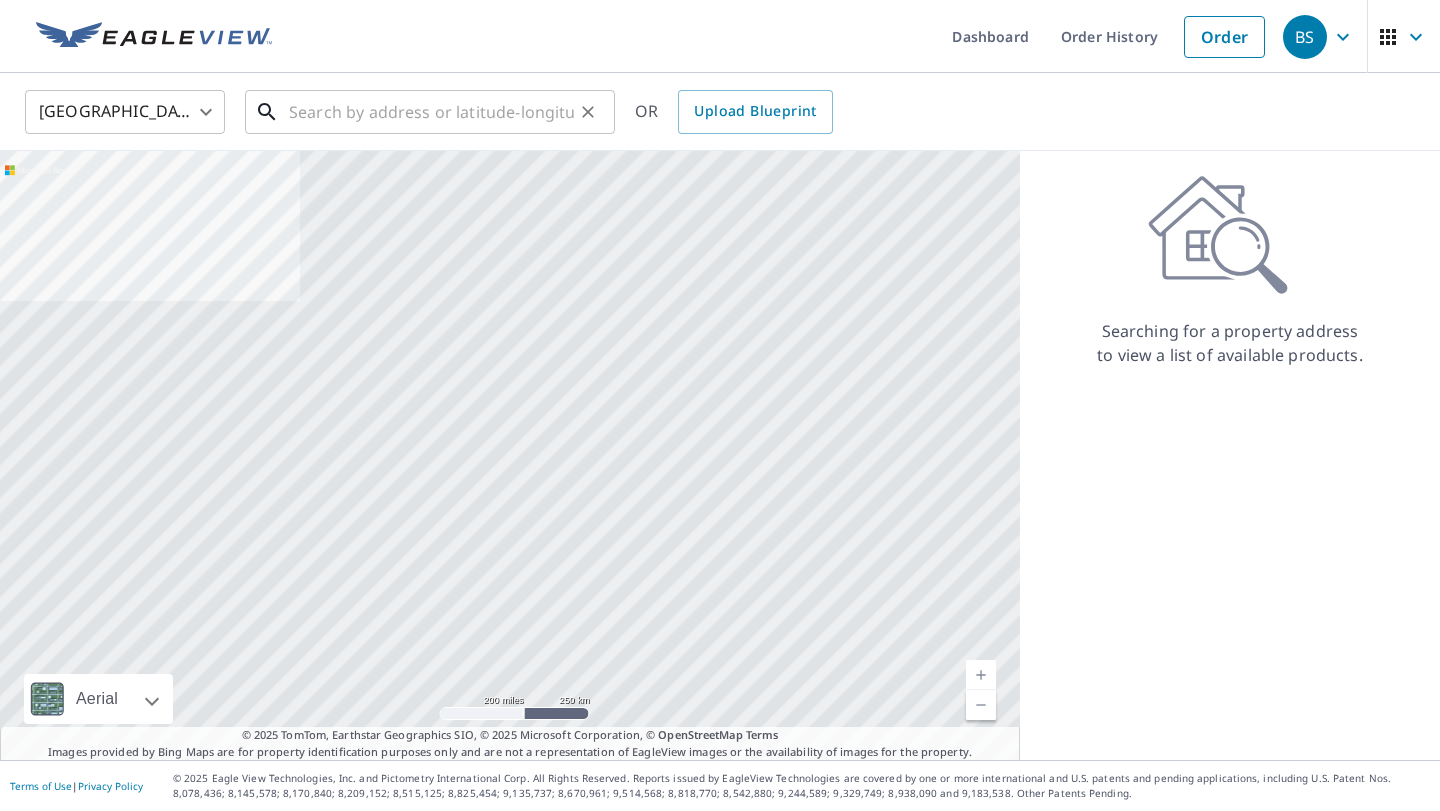 click at bounding box center (431, 112) 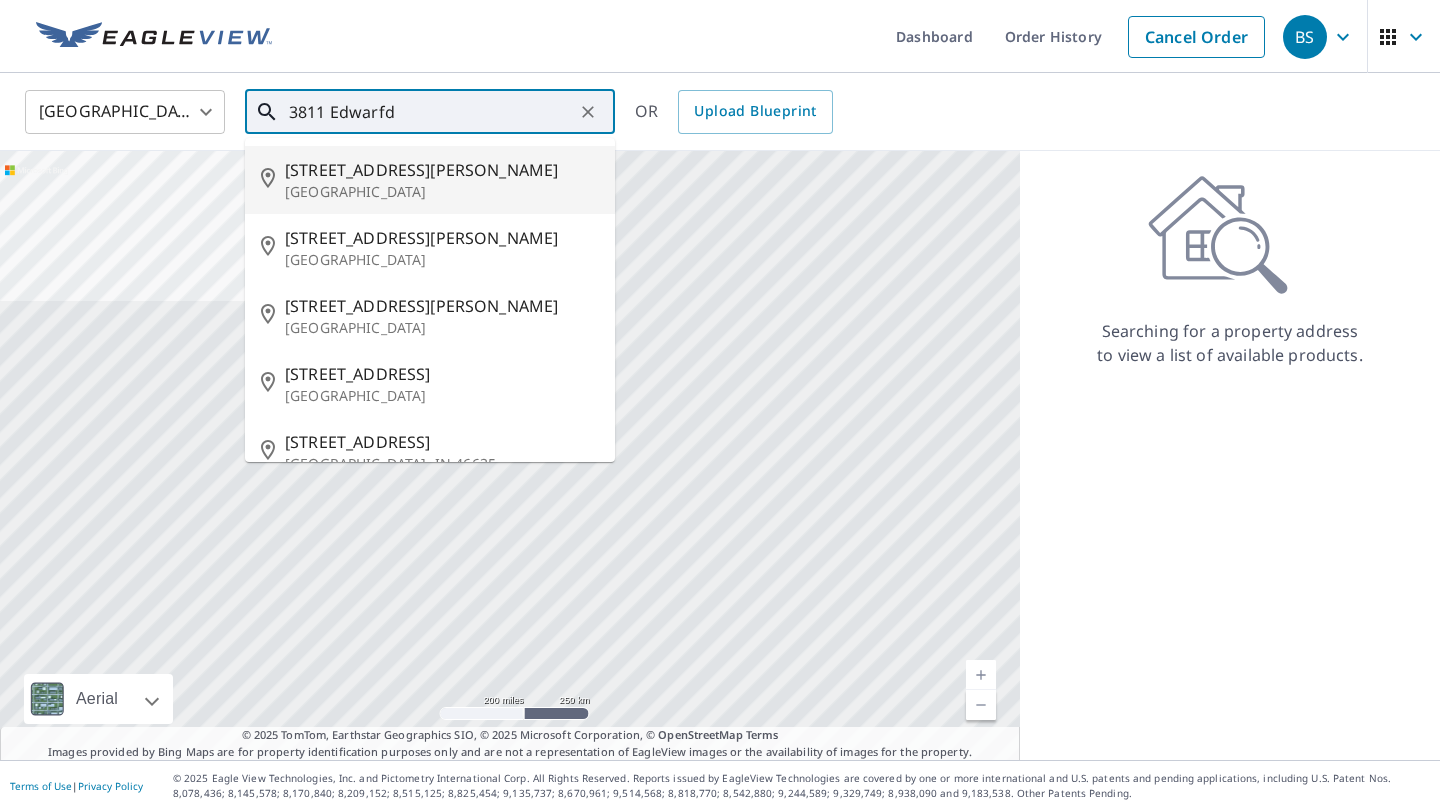 click on "3811 Edward Rd" at bounding box center [442, 170] 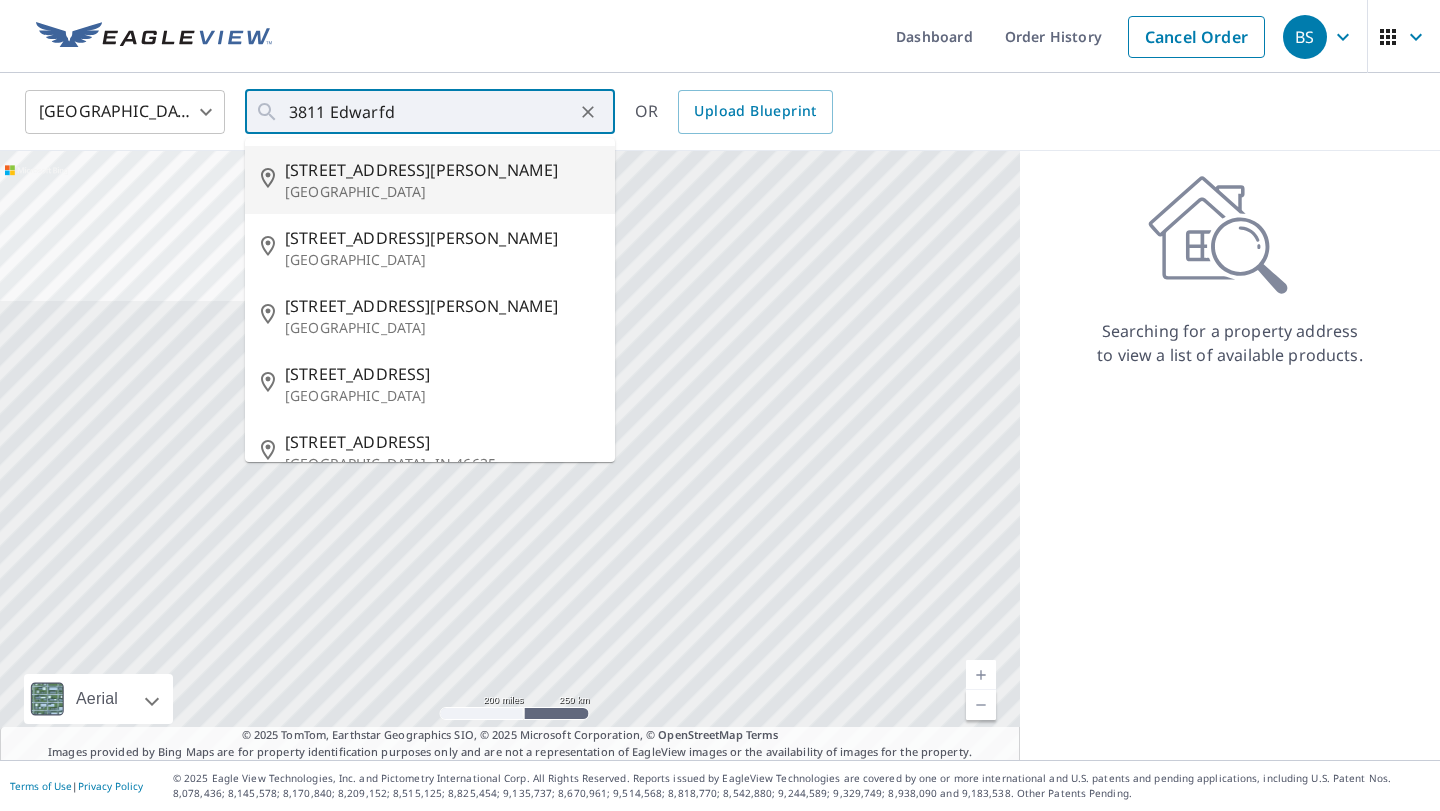 type on "3811 Edward Rd Princeville, HI 96722" 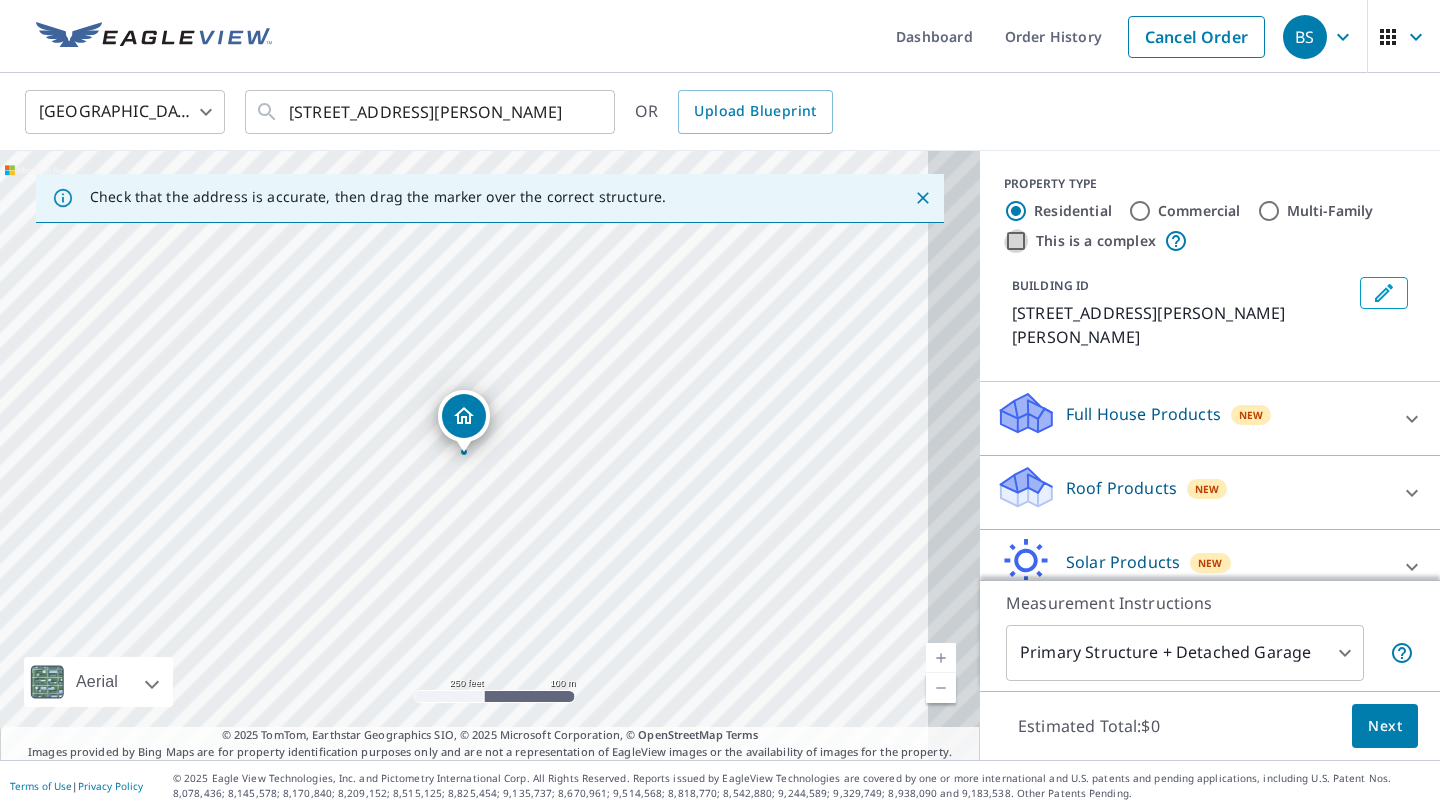 click on "This is a complex" at bounding box center [1016, 241] 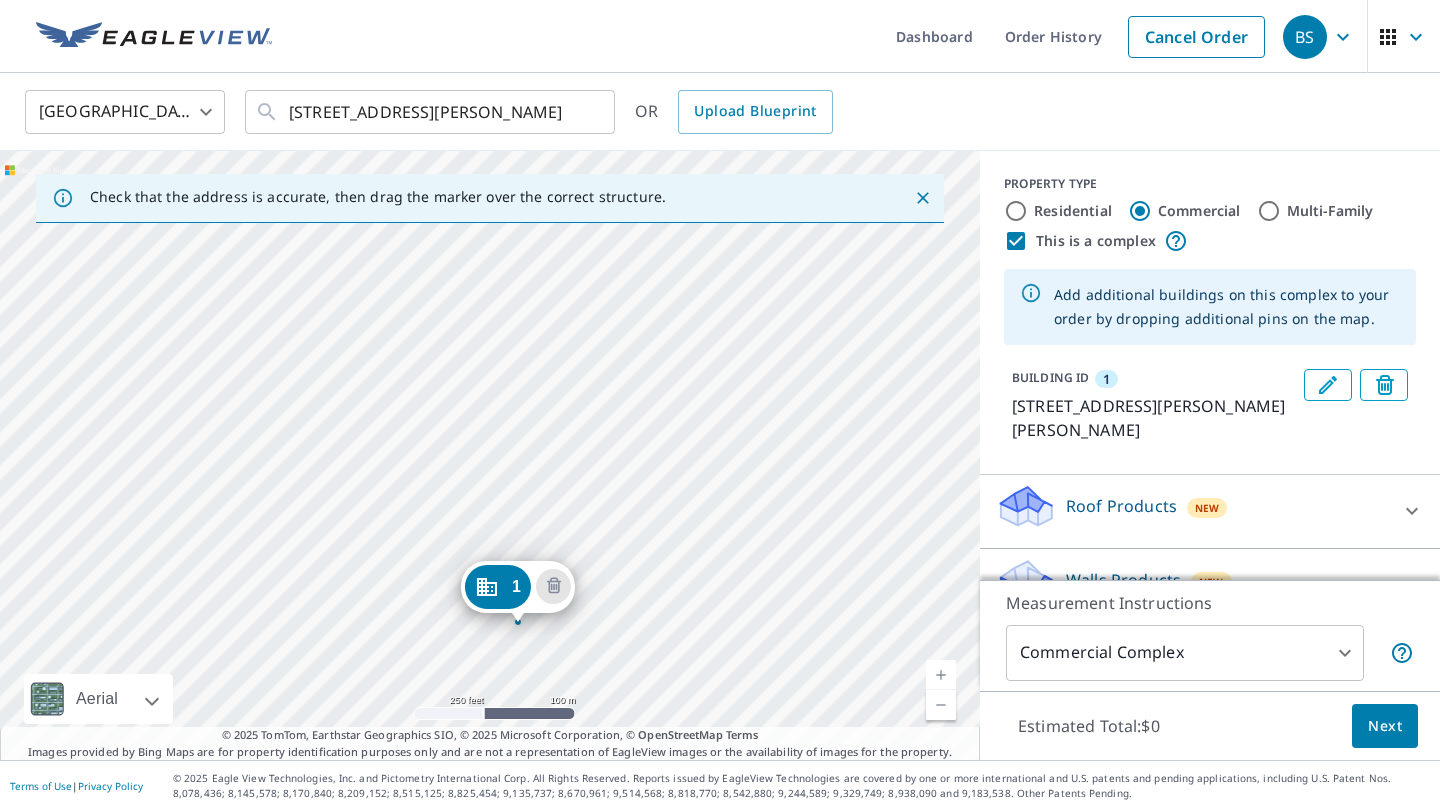 drag, startPoint x: 446, startPoint y: 411, endPoint x: 500, endPoint y: 581, distance: 178.3704 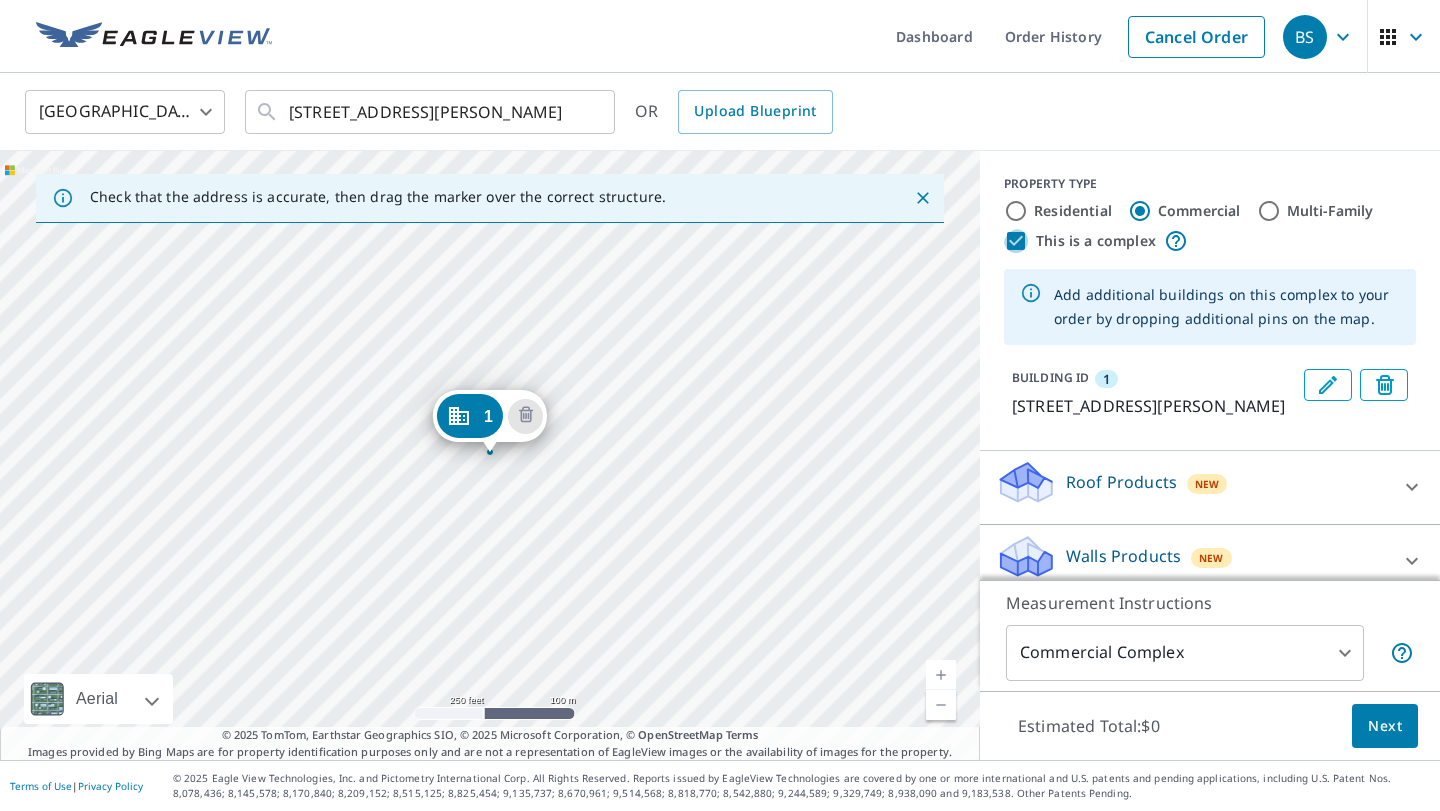 click on "This is a complex" at bounding box center [1016, 241] 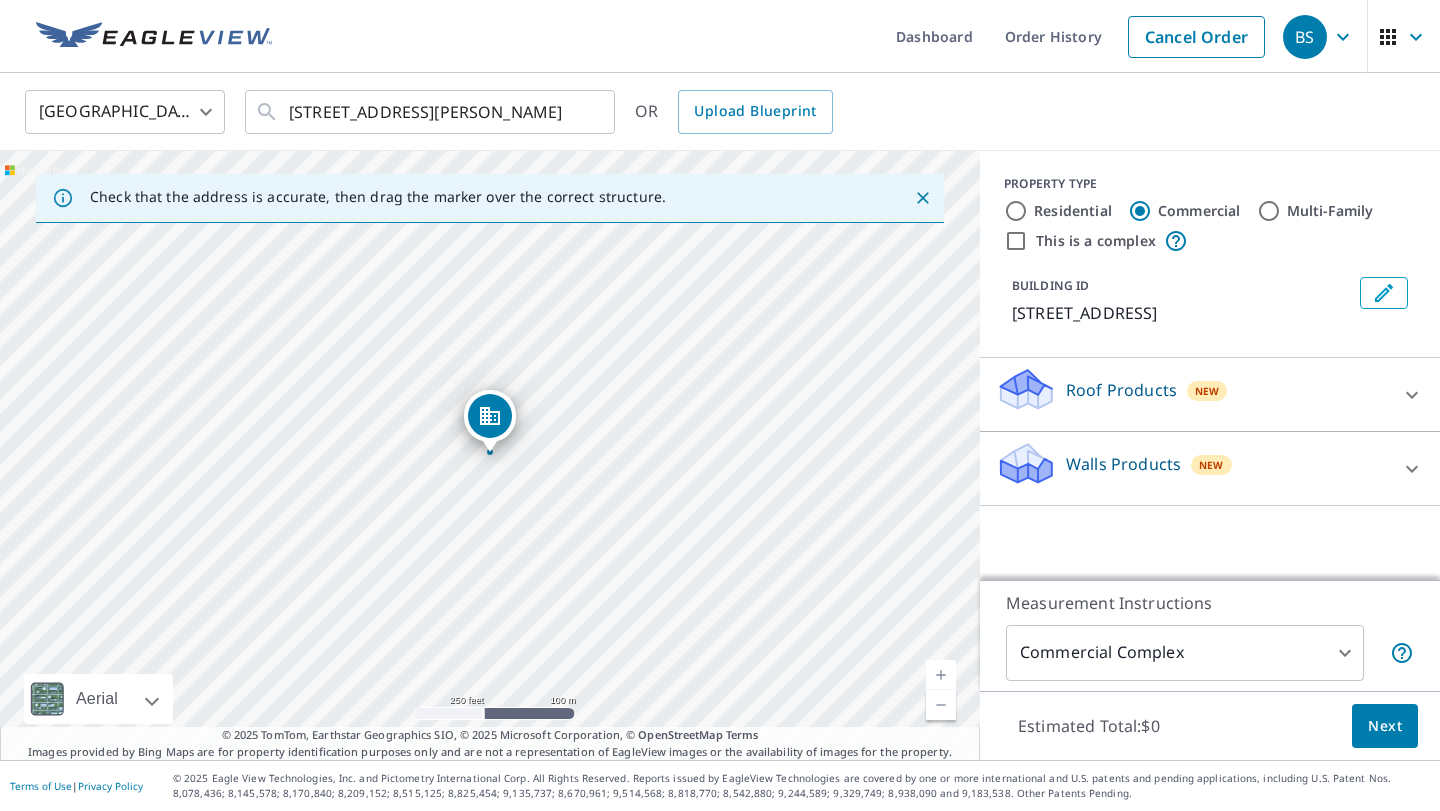 click 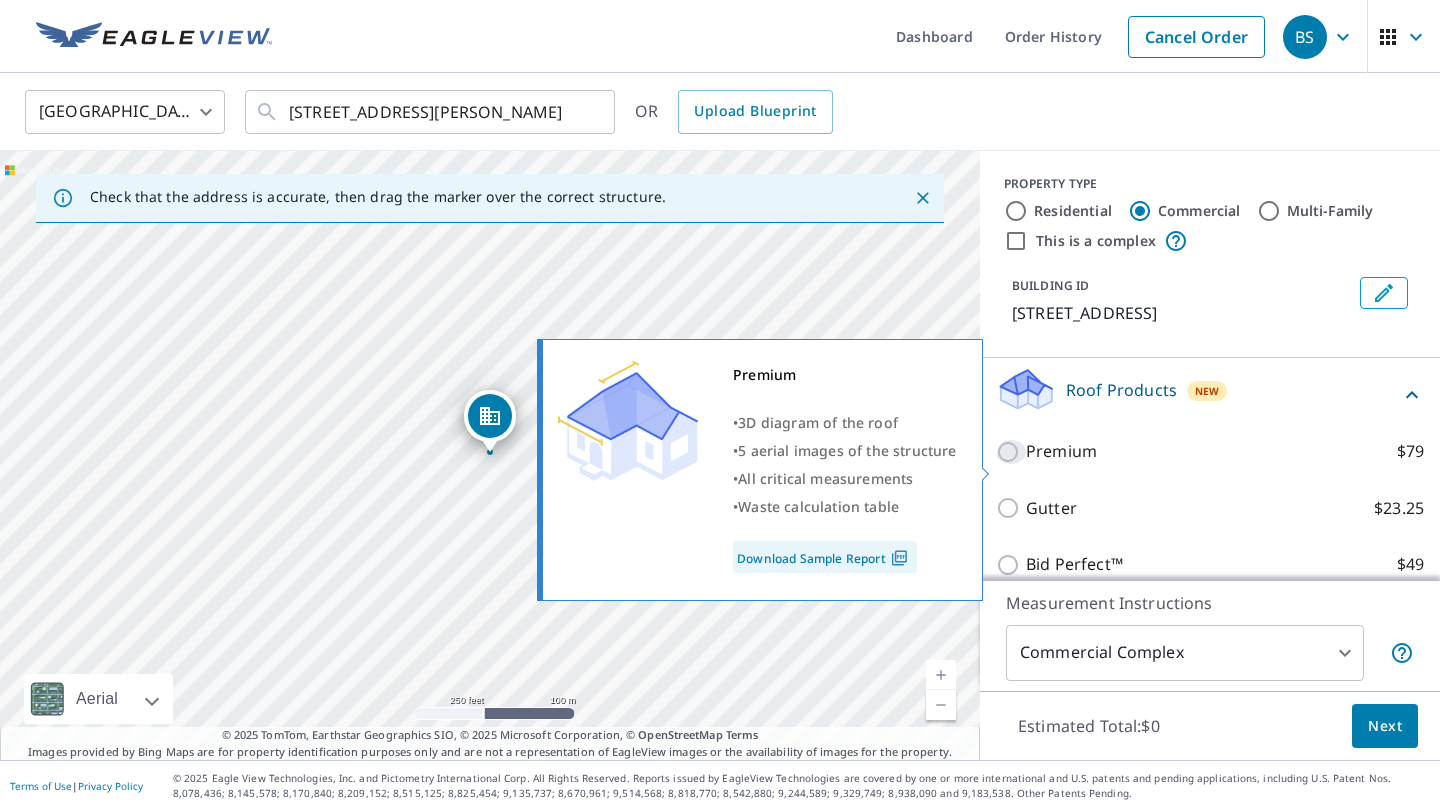click on "Premium $79" at bounding box center [1011, 452] 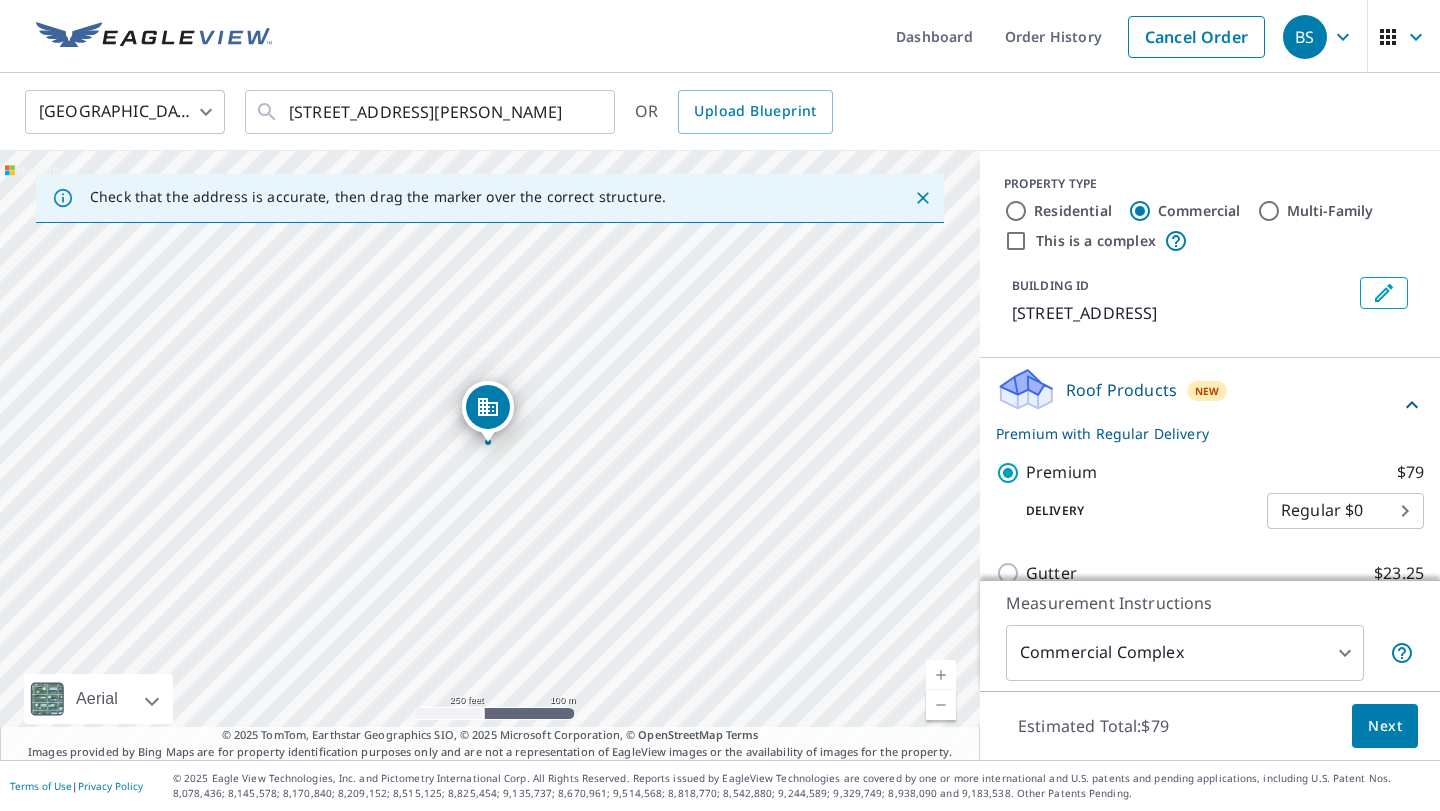 drag, startPoint x: 496, startPoint y: 416, endPoint x: 496, endPoint y: 404, distance: 12 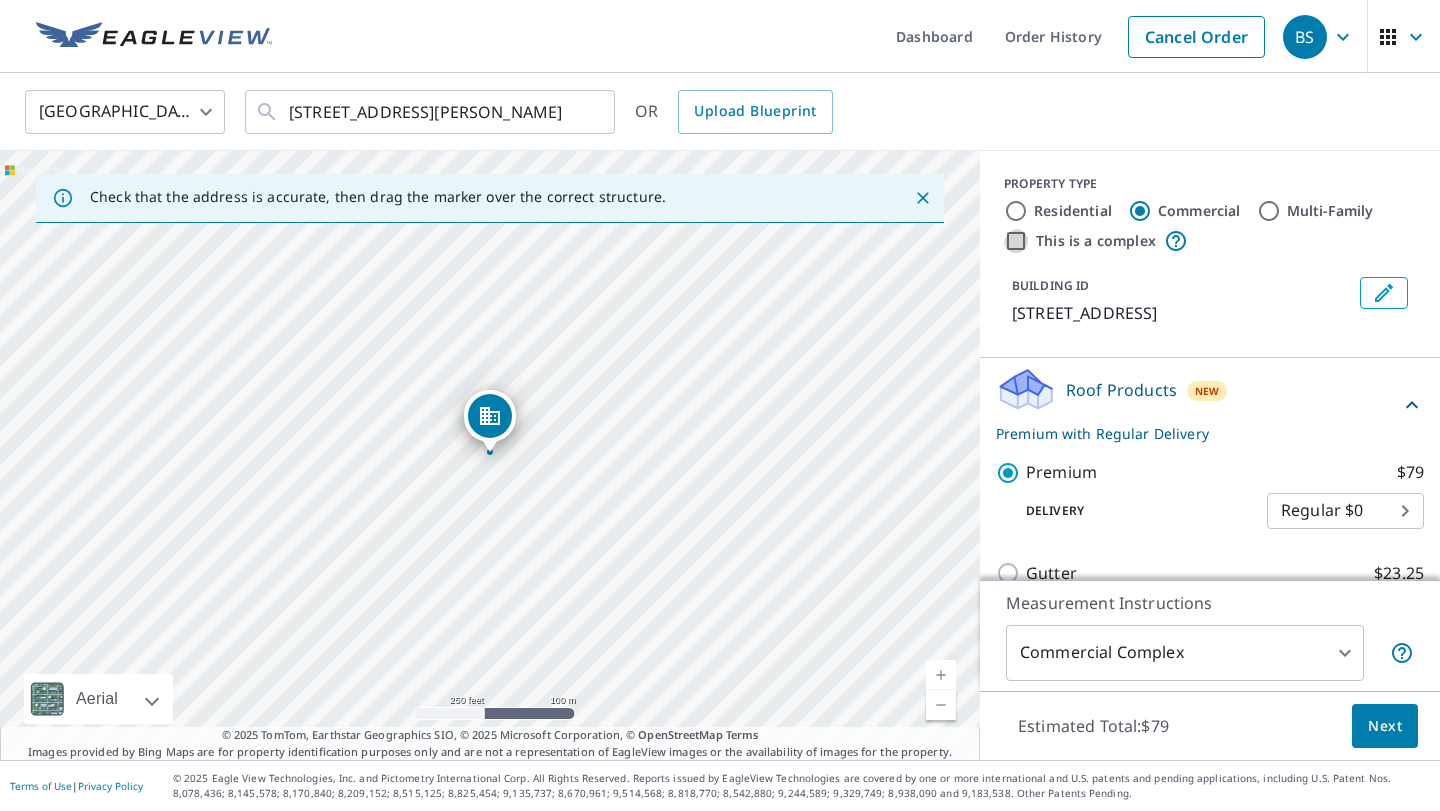 click on "This is a complex" at bounding box center [1016, 241] 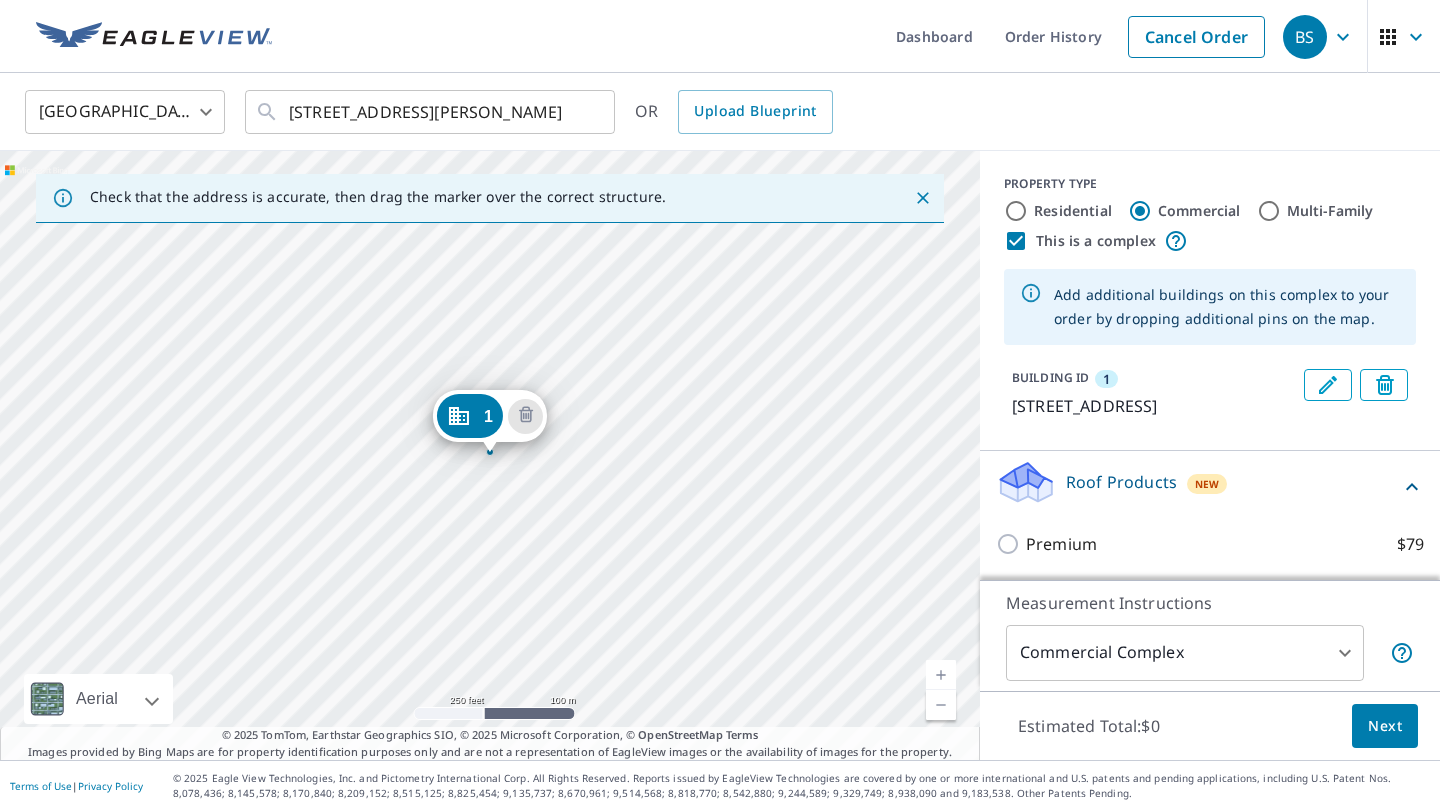 click on "1 4919 Akai Pl Princeville, HI 96722" at bounding box center (490, 455) 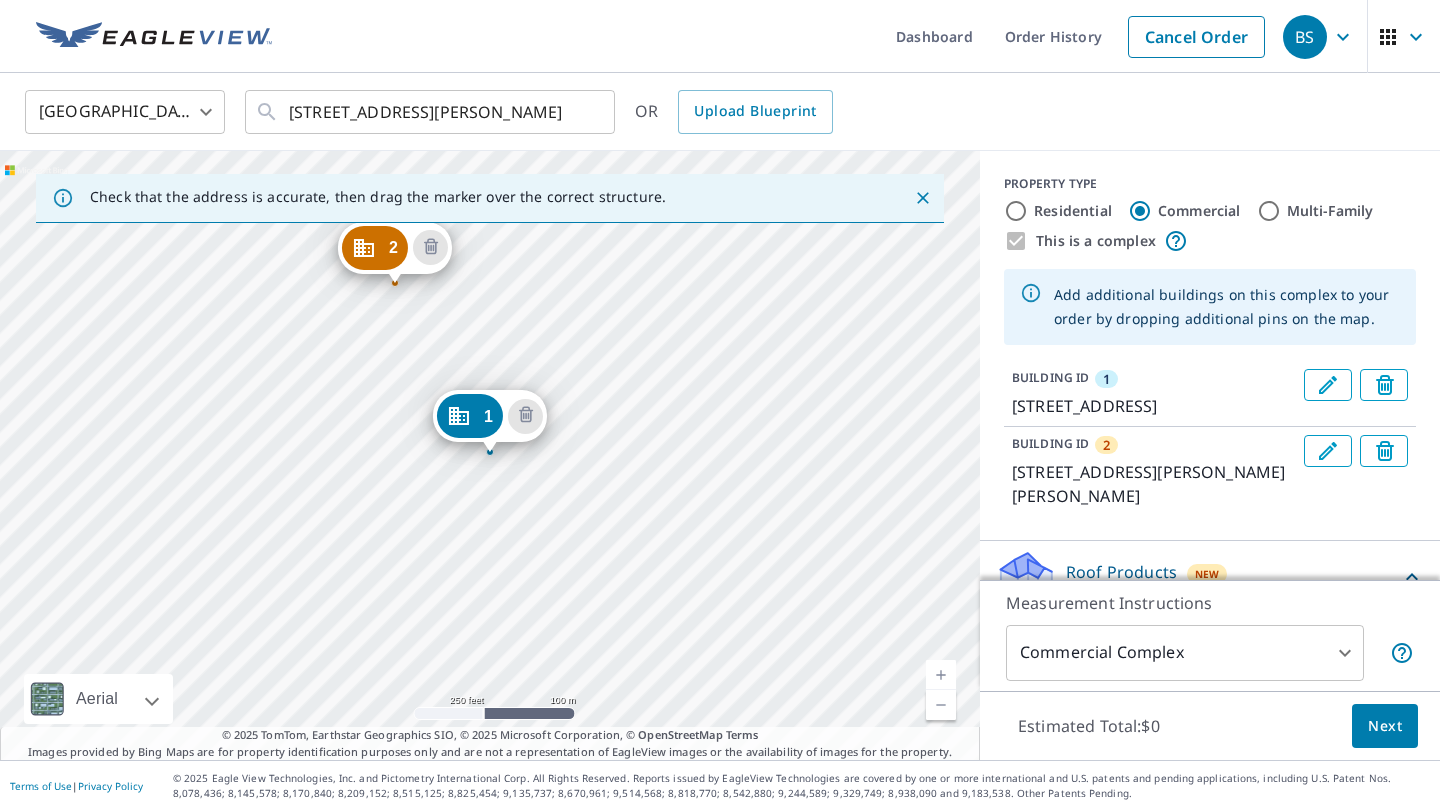 click on "Next" at bounding box center (1385, 726) 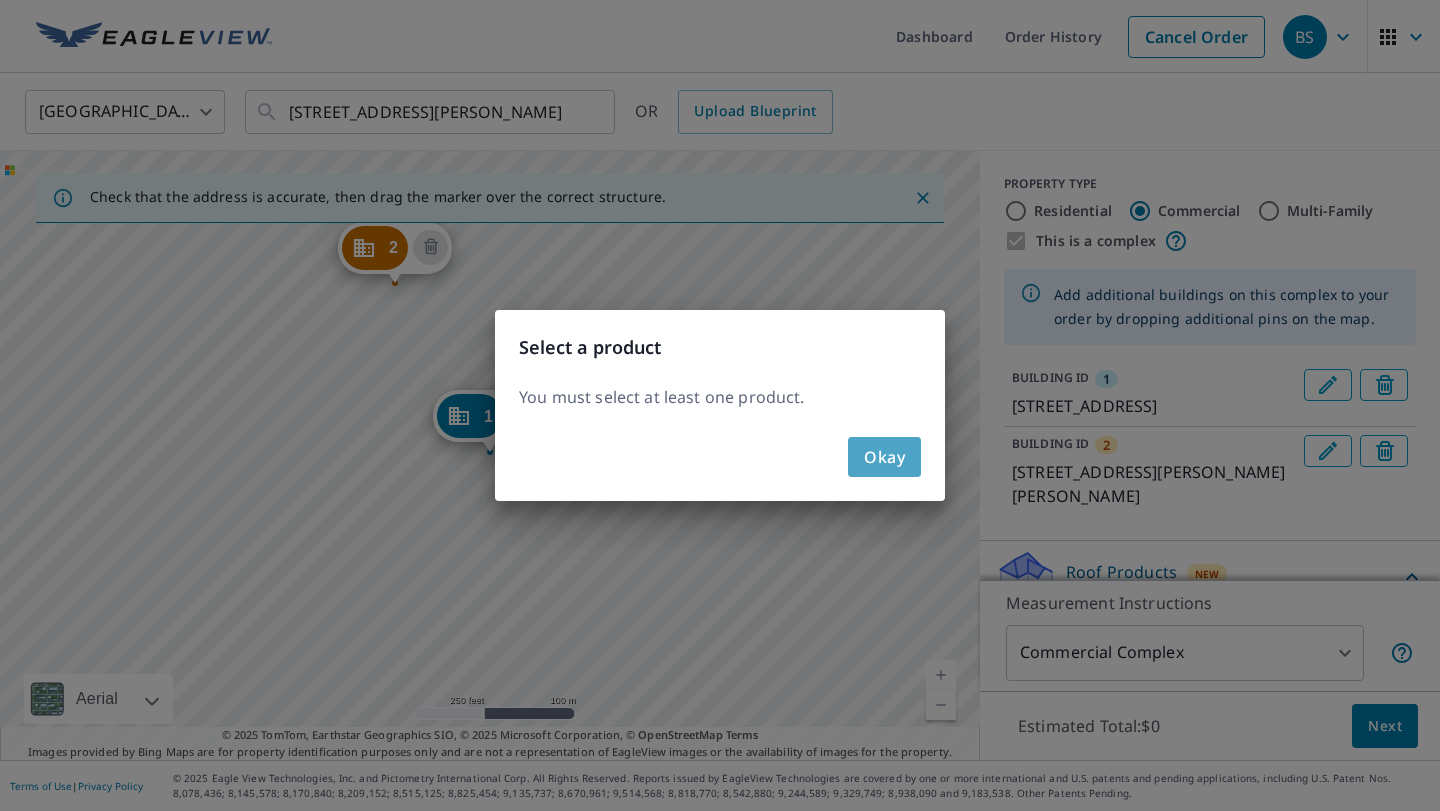 click on "Okay" at bounding box center [884, 457] 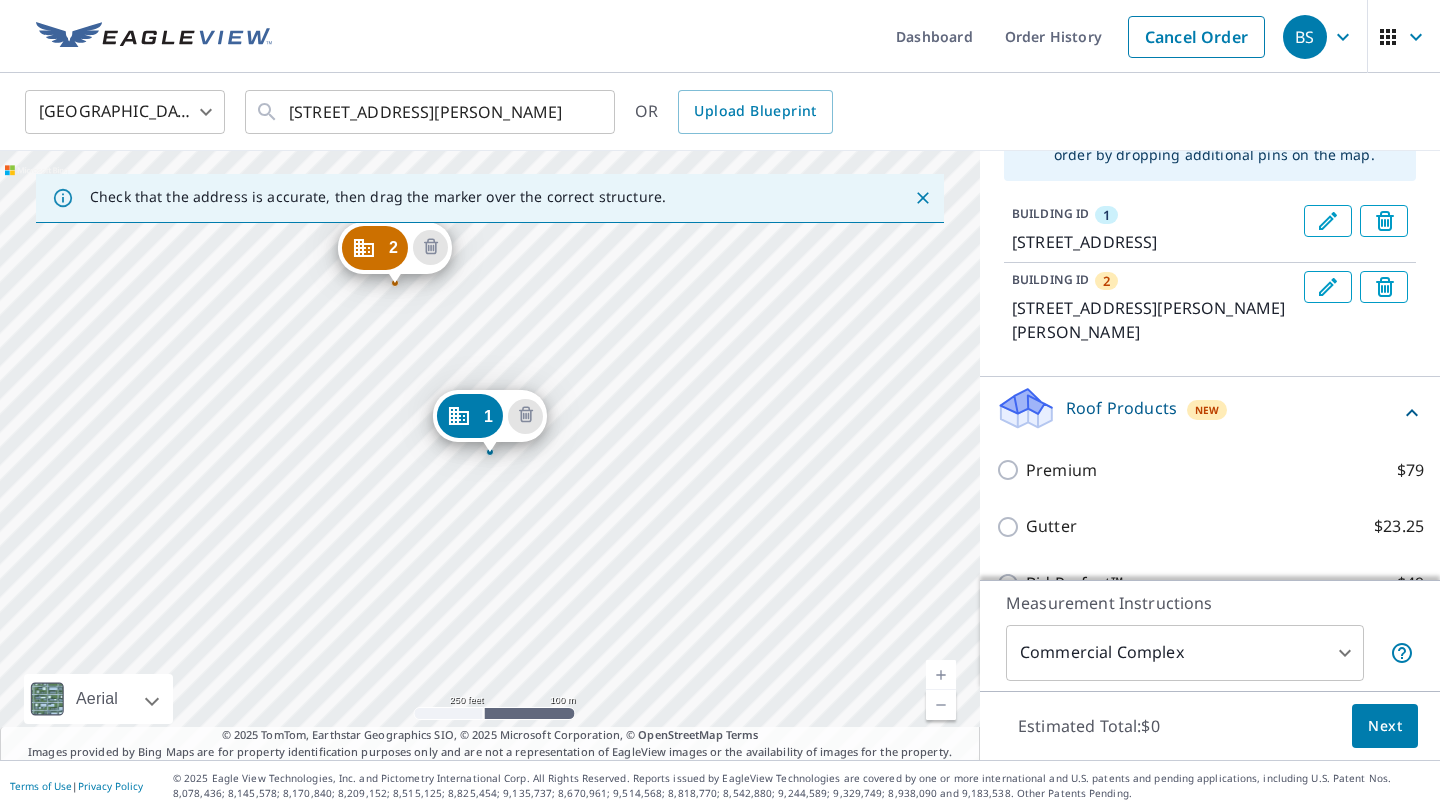 scroll, scrollTop: 354, scrollLeft: 0, axis: vertical 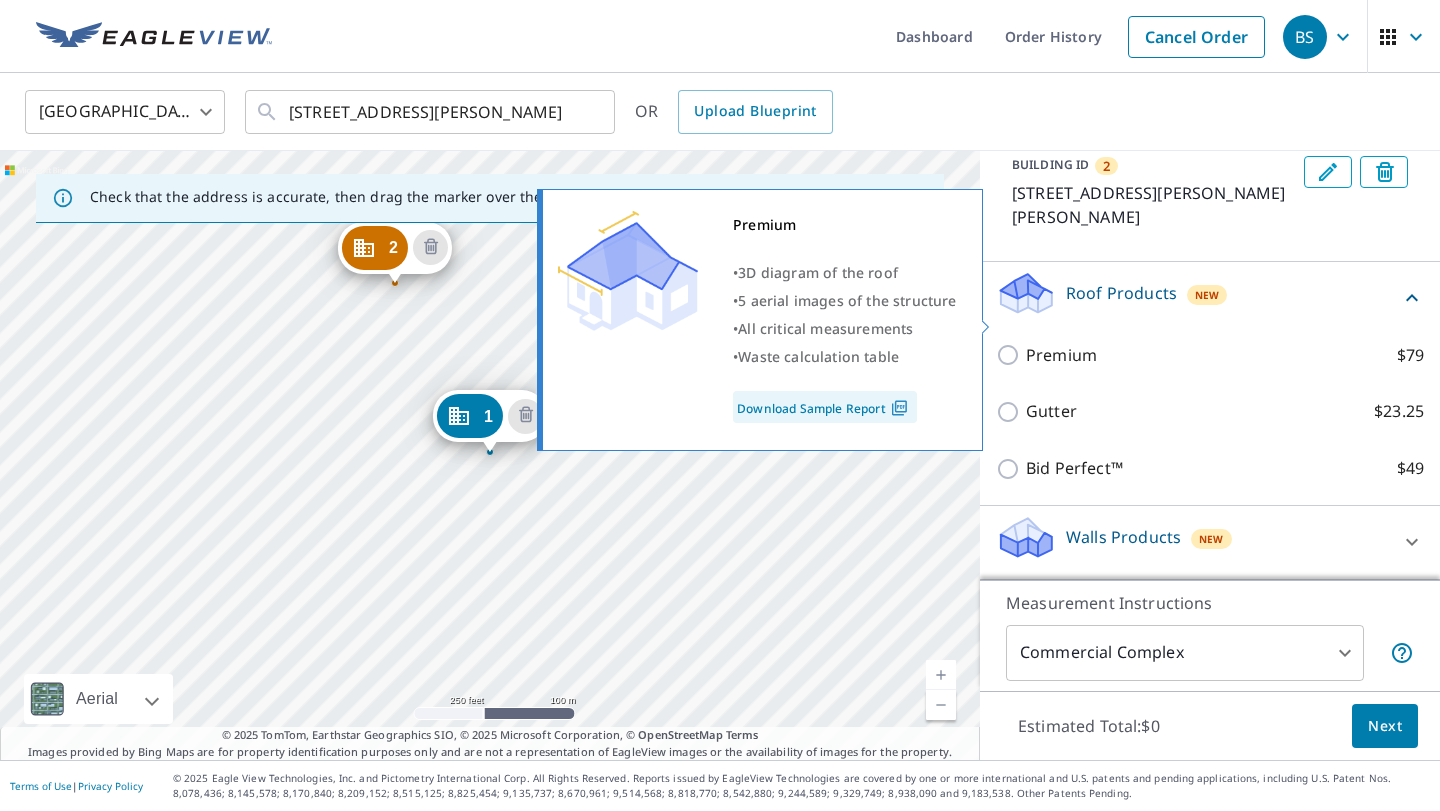 click on "Premium" at bounding box center (1061, 355) 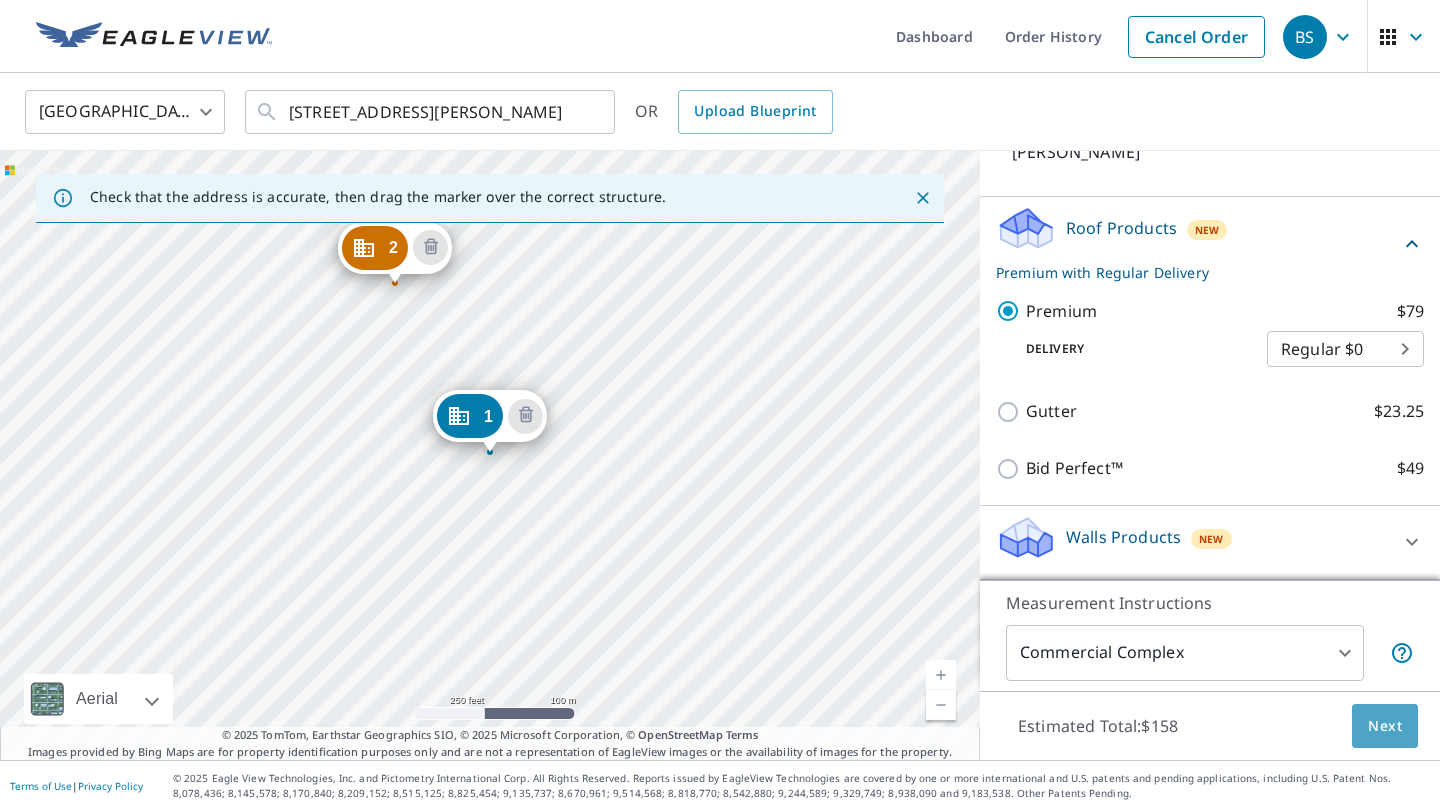 click on "Next" at bounding box center (1385, 726) 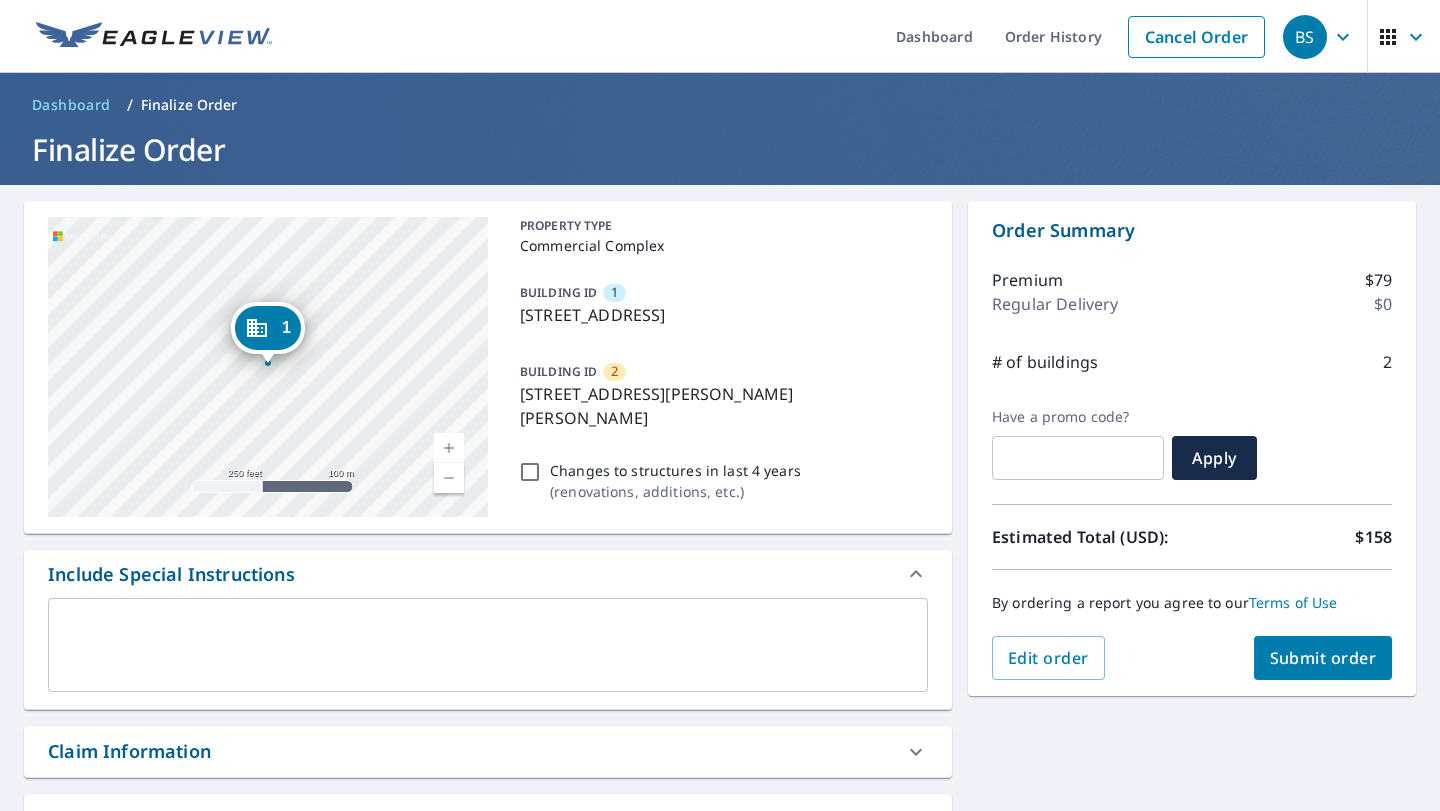 click on "Submit order" at bounding box center (1323, 658) 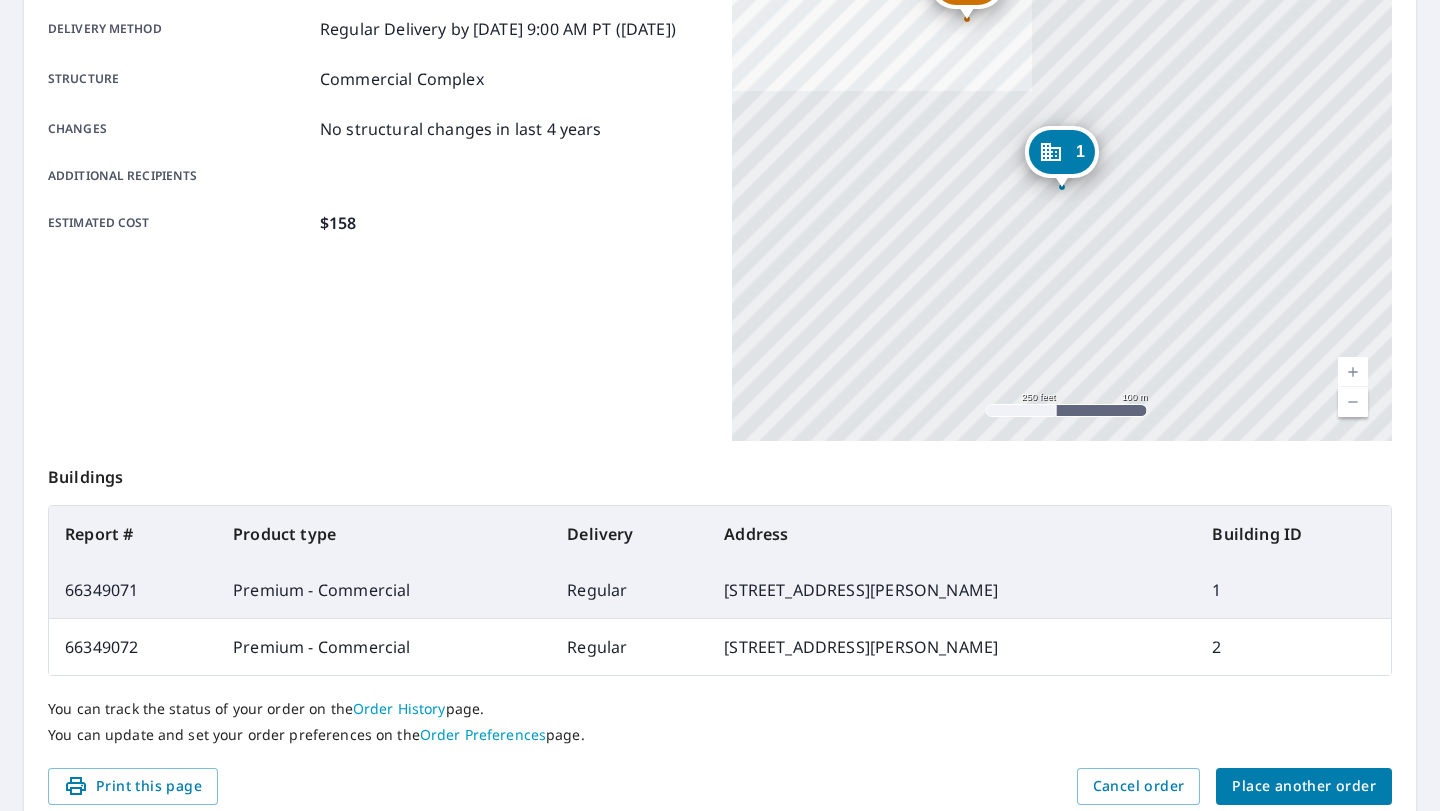 scroll, scrollTop: 428, scrollLeft: 0, axis: vertical 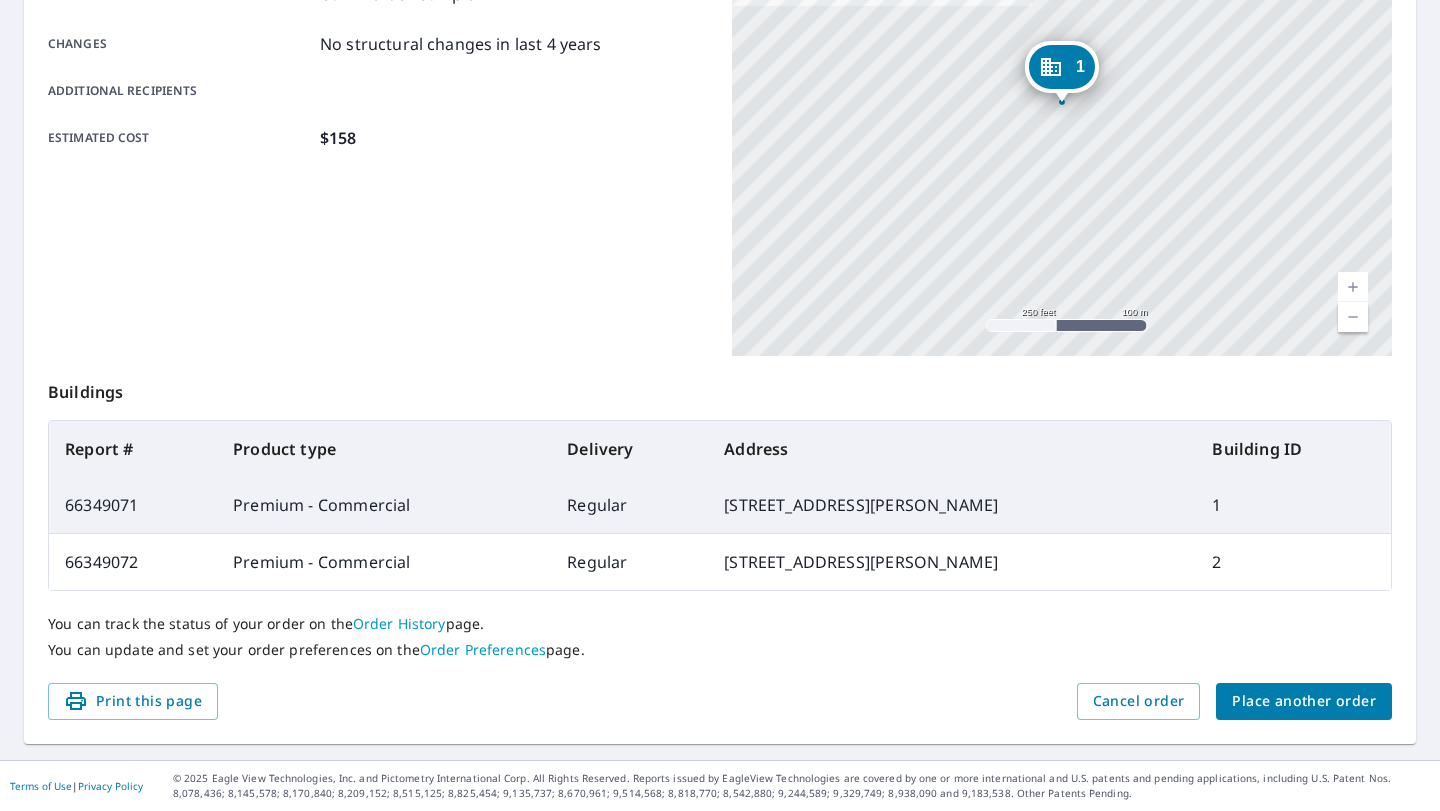 click on "Place another order" at bounding box center (1304, 701) 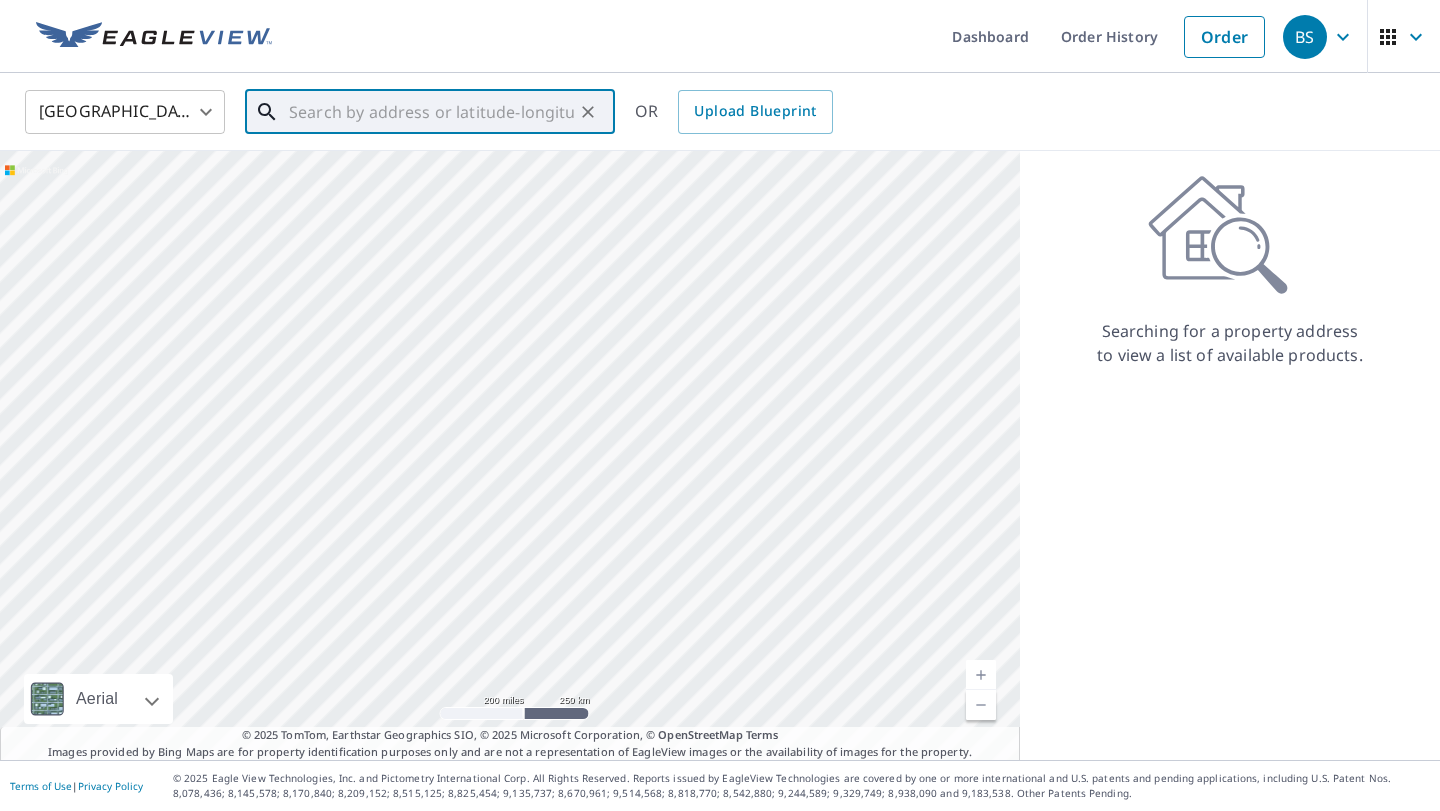 click at bounding box center [431, 112] 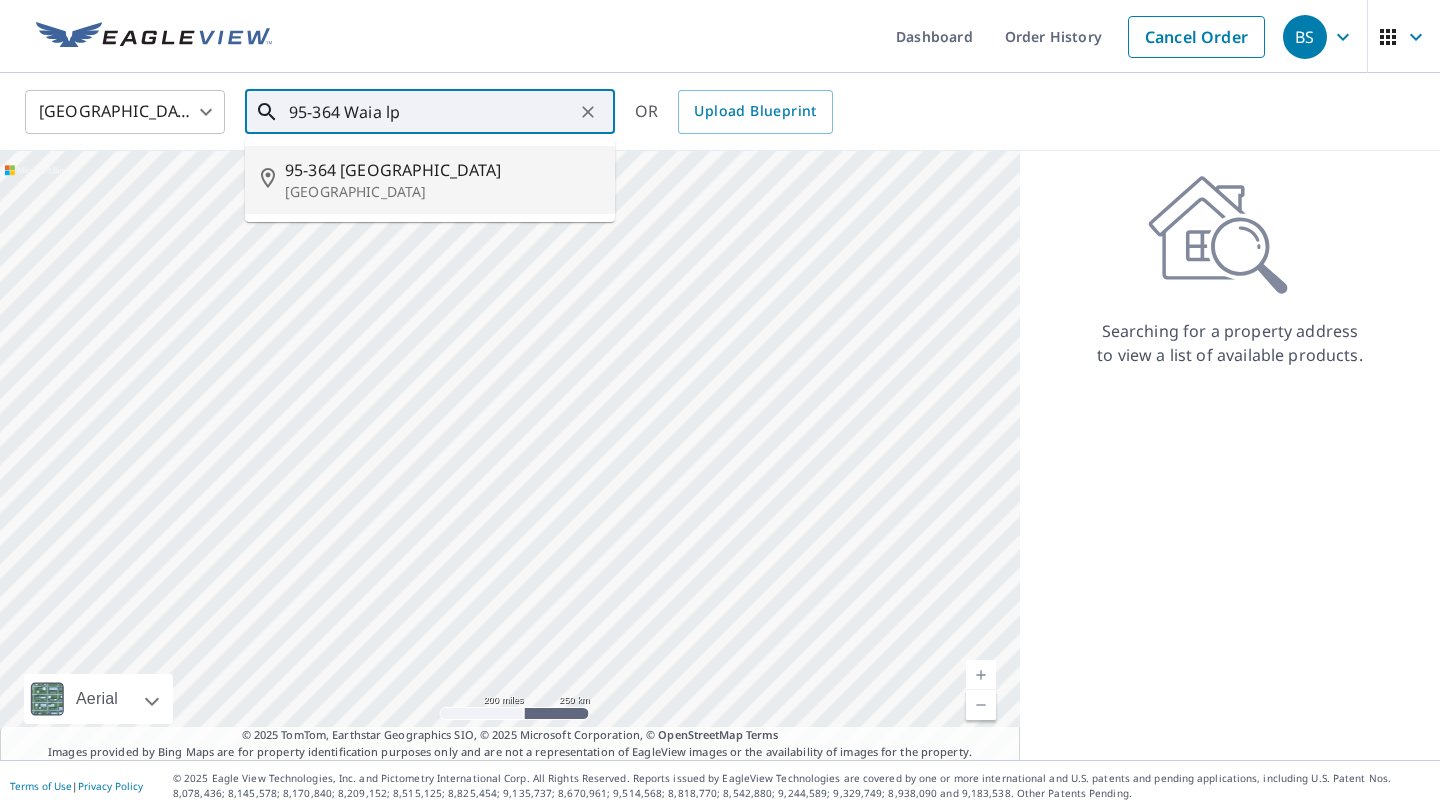 click on "Mililani Town, HI 96789" at bounding box center (442, 192) 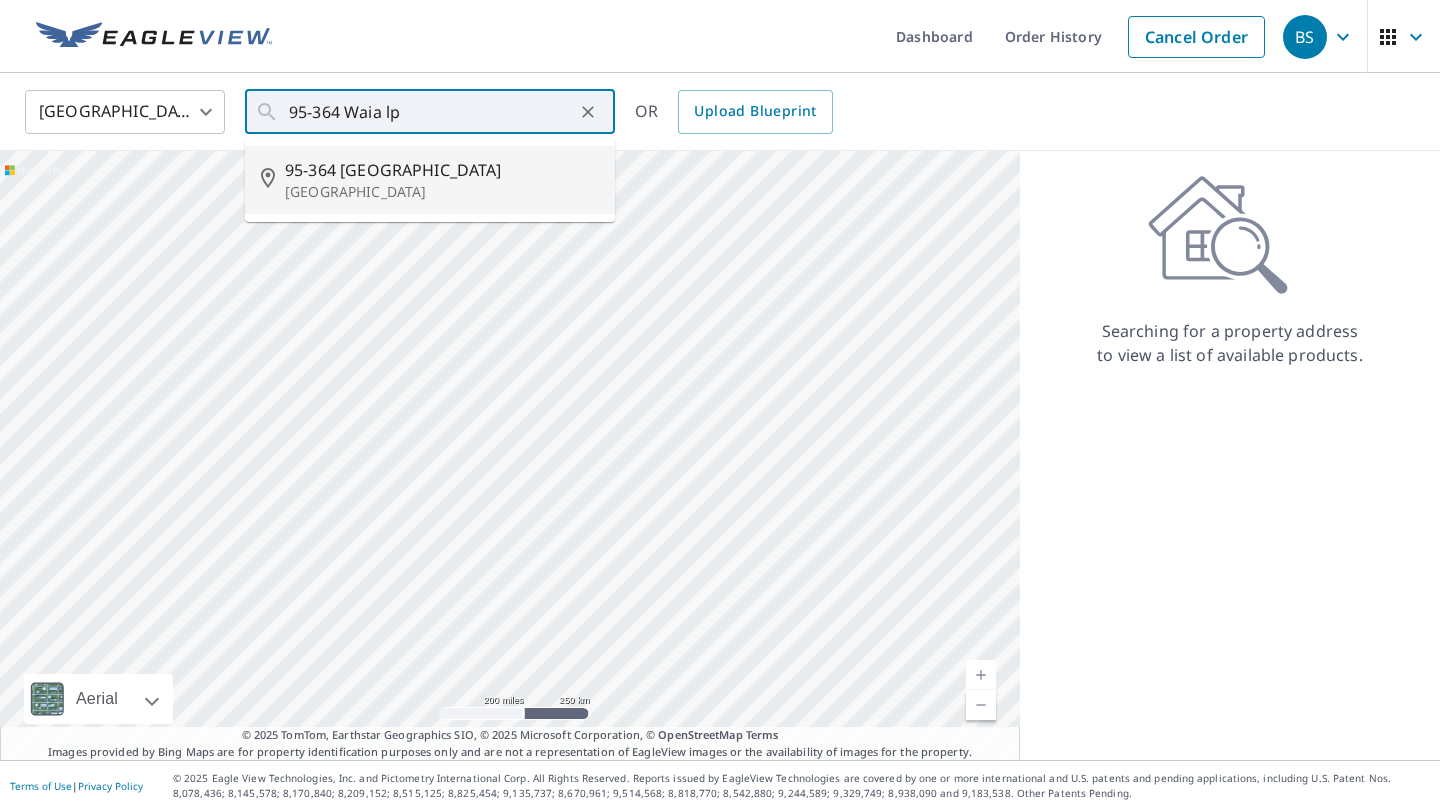 type on "95-364 Waia Loop Mililani Town, HI 96789" 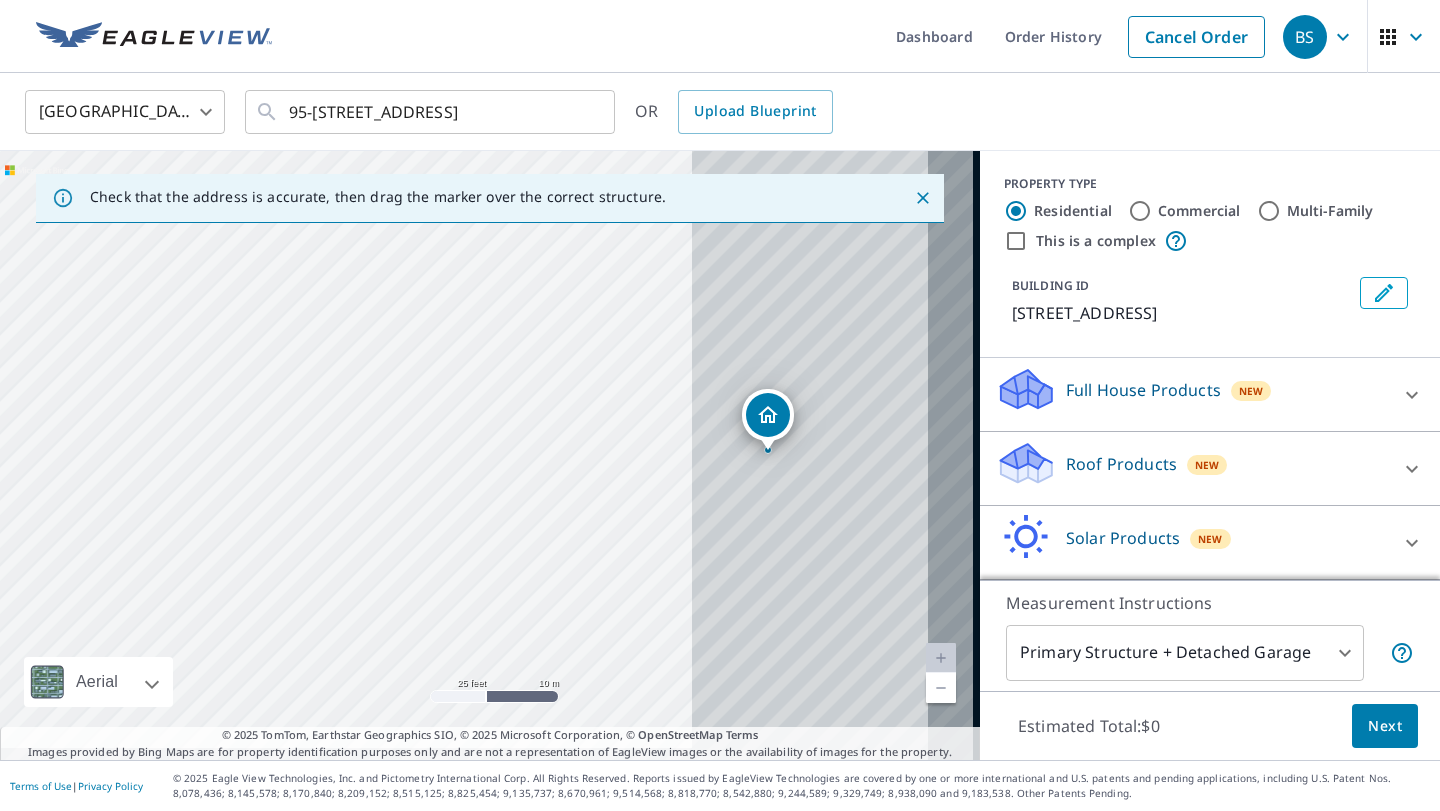 drag, startPoint x: 531, startPoint y: 459, endPoint x: 99, endPoint y: 424, distance: 433.4155 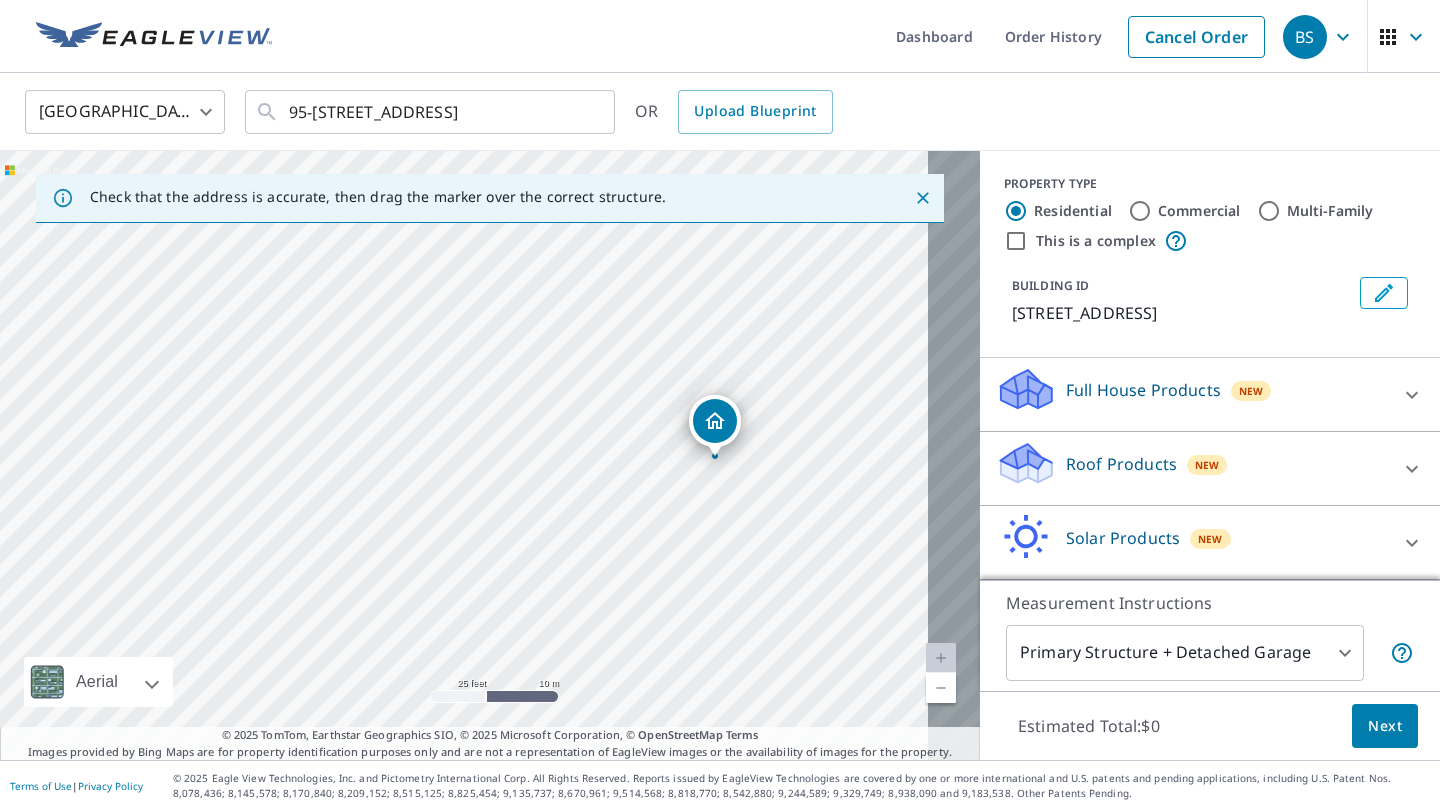 drag, startPoint x: 530, startPoint y: 468, endPoint x: 486, endPoint y: 474, distance: 44.407207 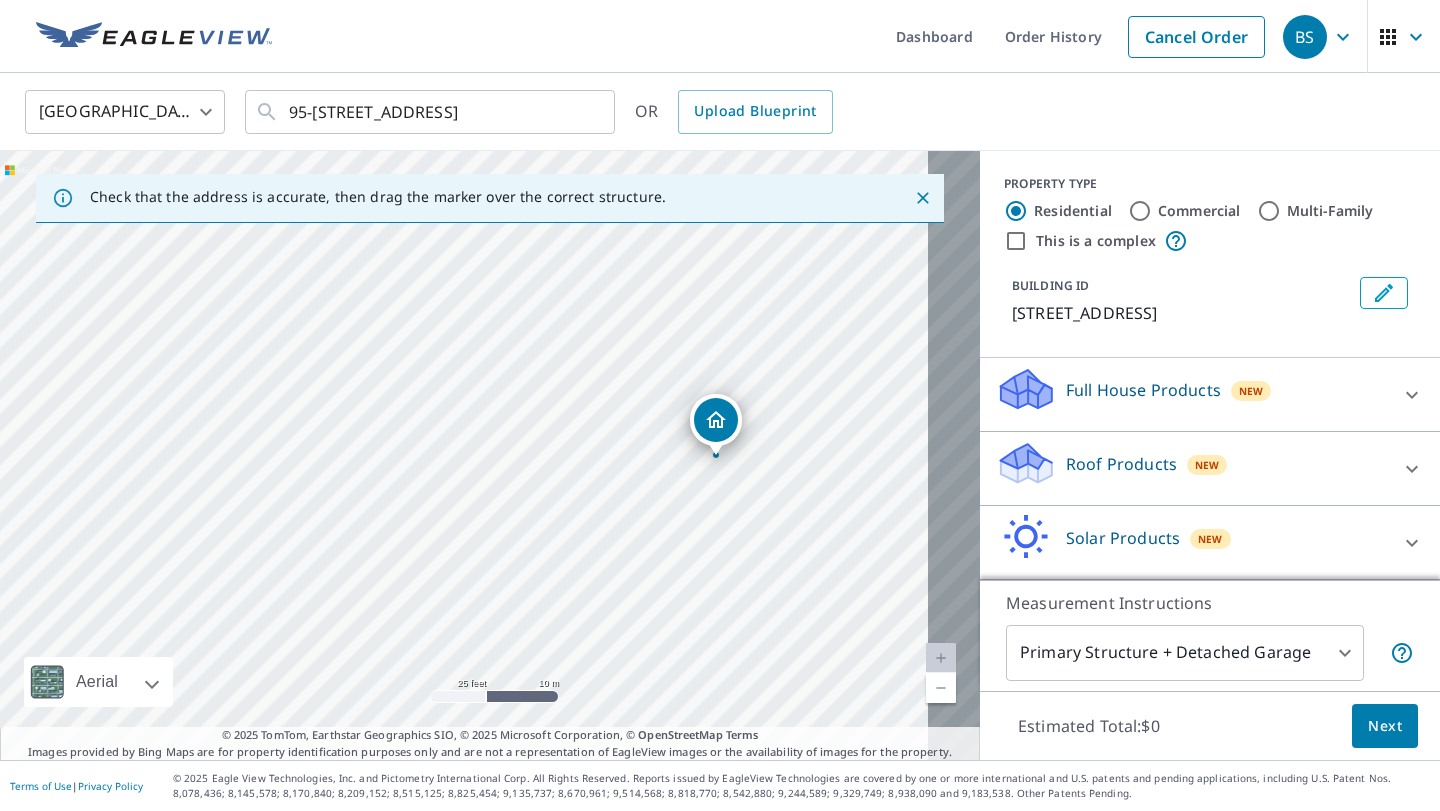 click on "Roof Products" at bounding box center [1121, 464] 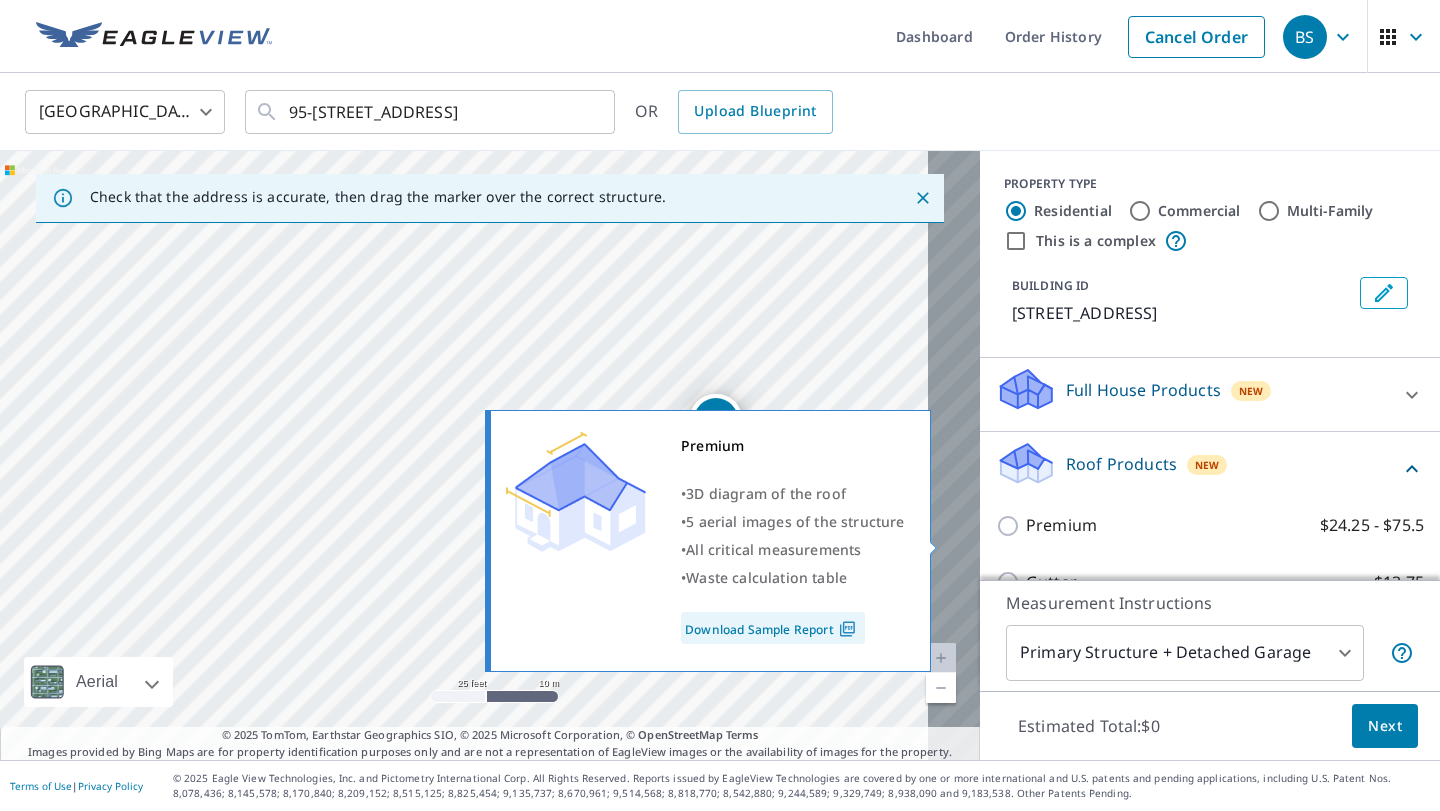 click on "Premium $24.25 - $75.5" at bounding box center (1011, 526) 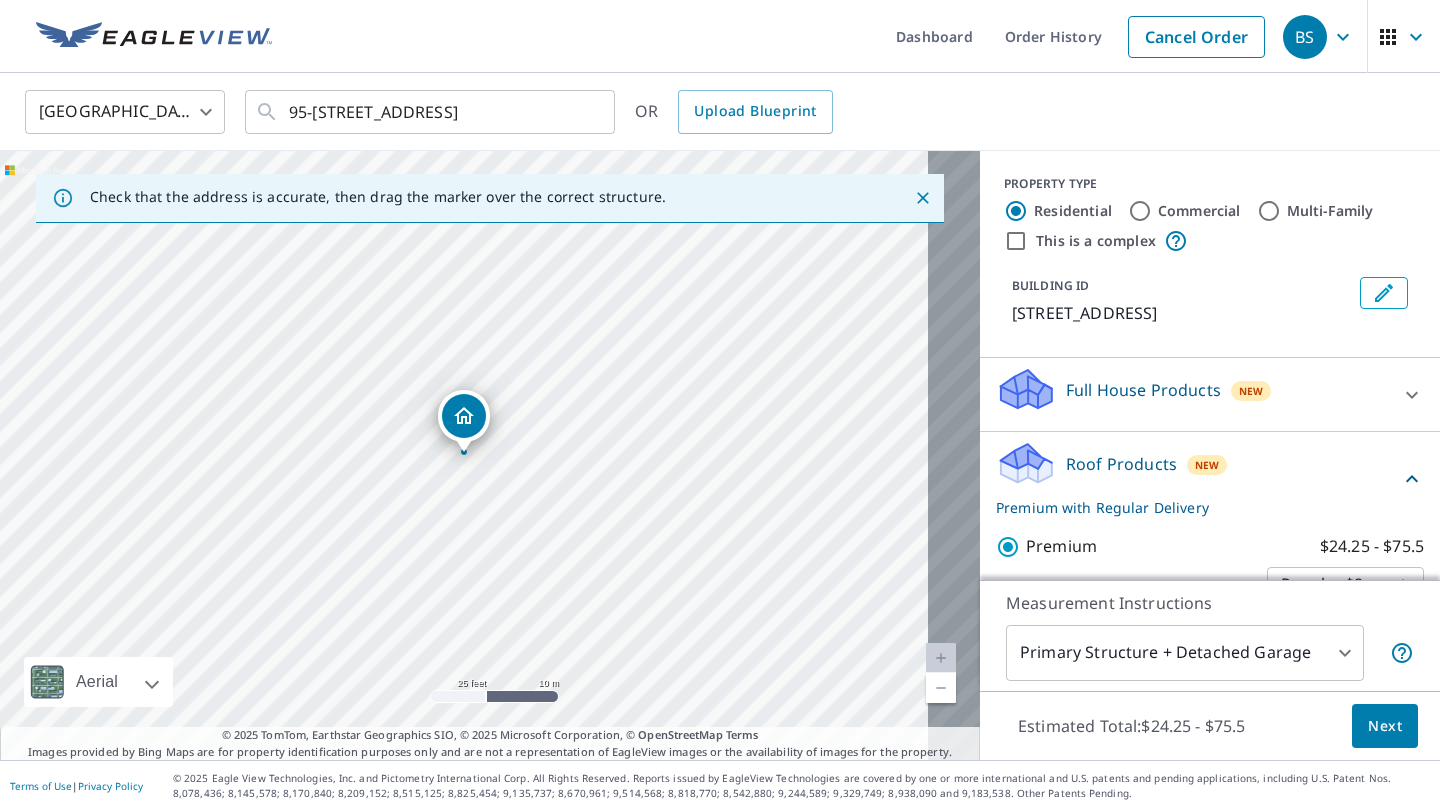 click on "Next" at bounding box center (1385, 726) 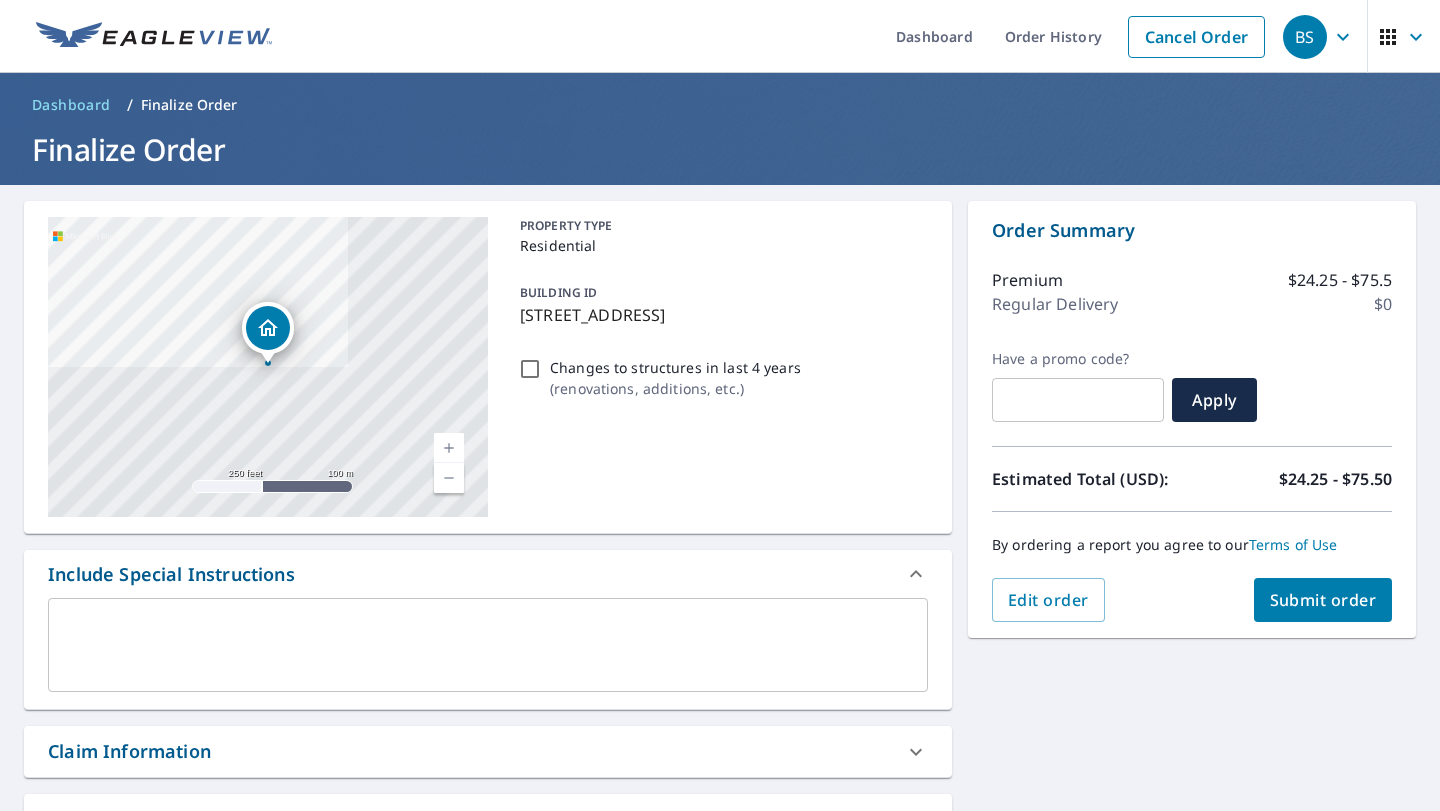 click on "Submit order" at bounding box center [1323, 600] 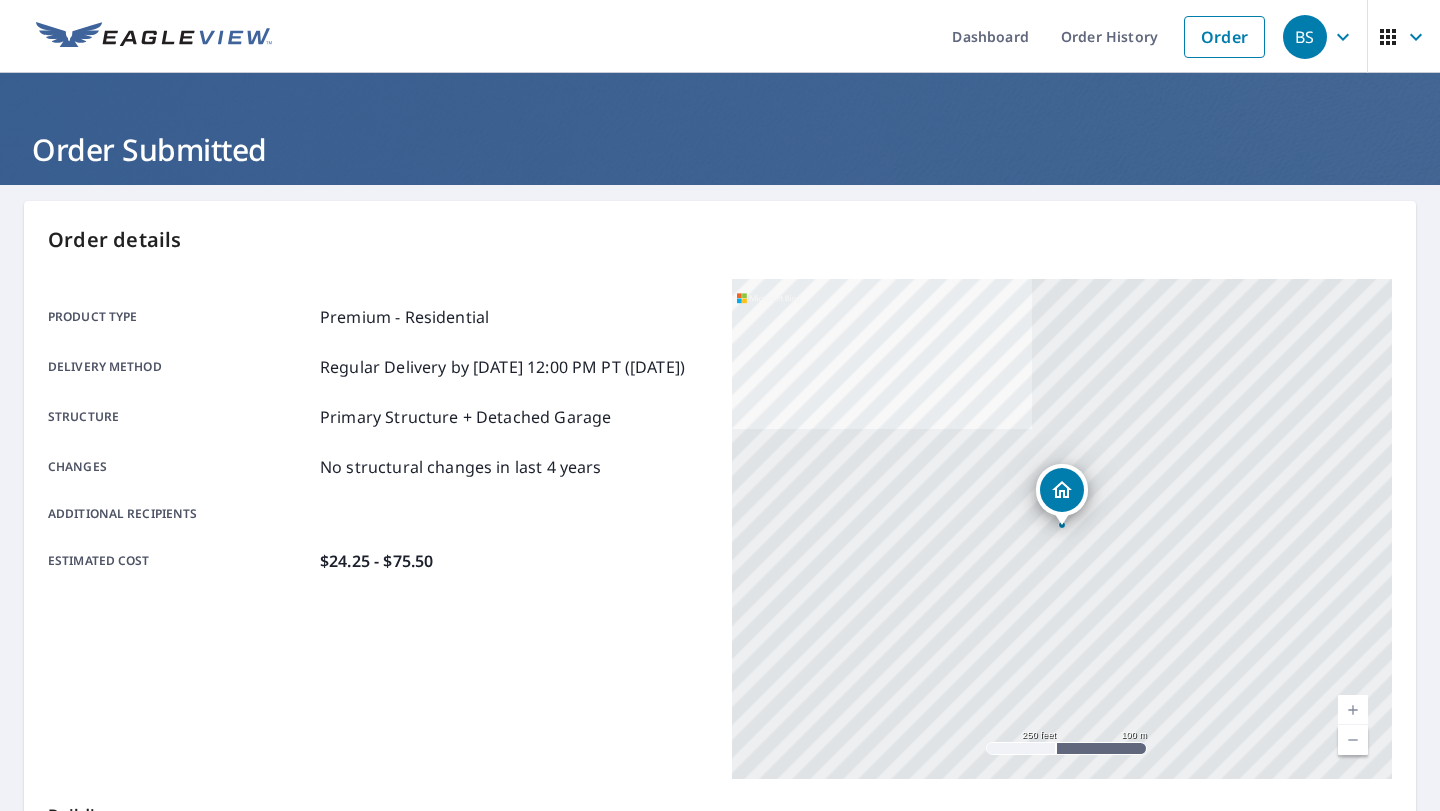 scroll, scrollTop: 371, scrollLeft: 0, axis: vertical 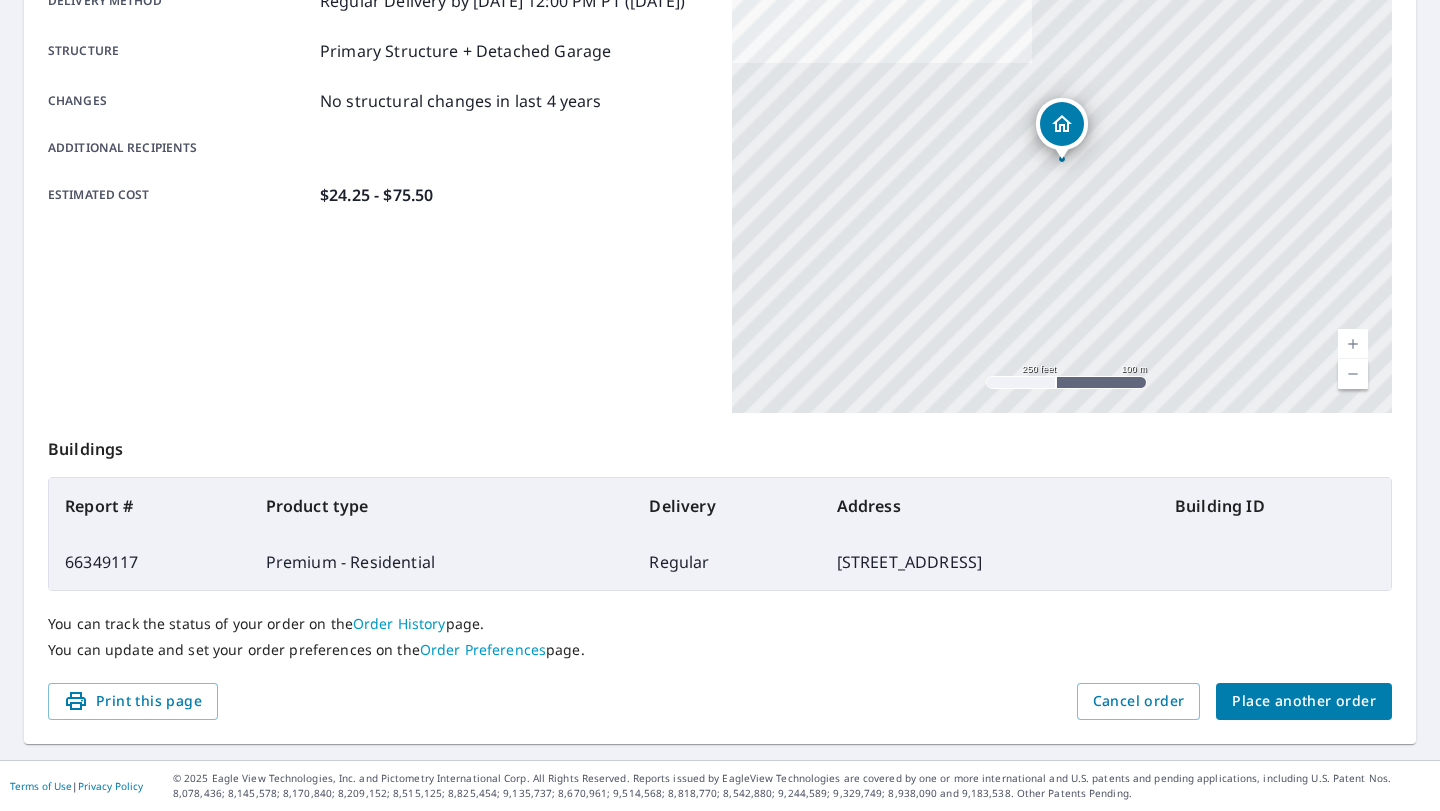 click on "Place another order" at bounding box center (1304, 701) 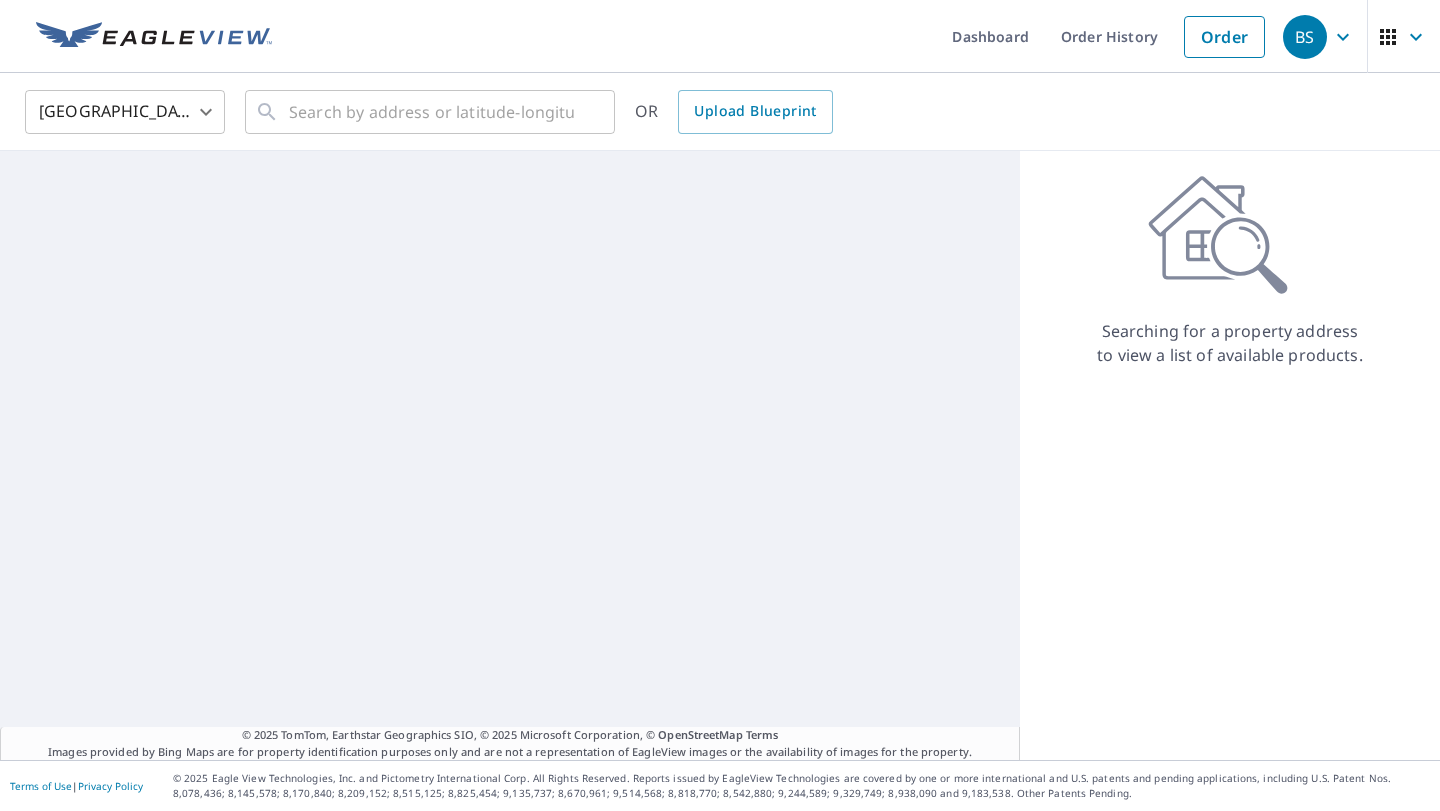 scroll, scrollTop: 0, scrollLeft: 0, axis: both 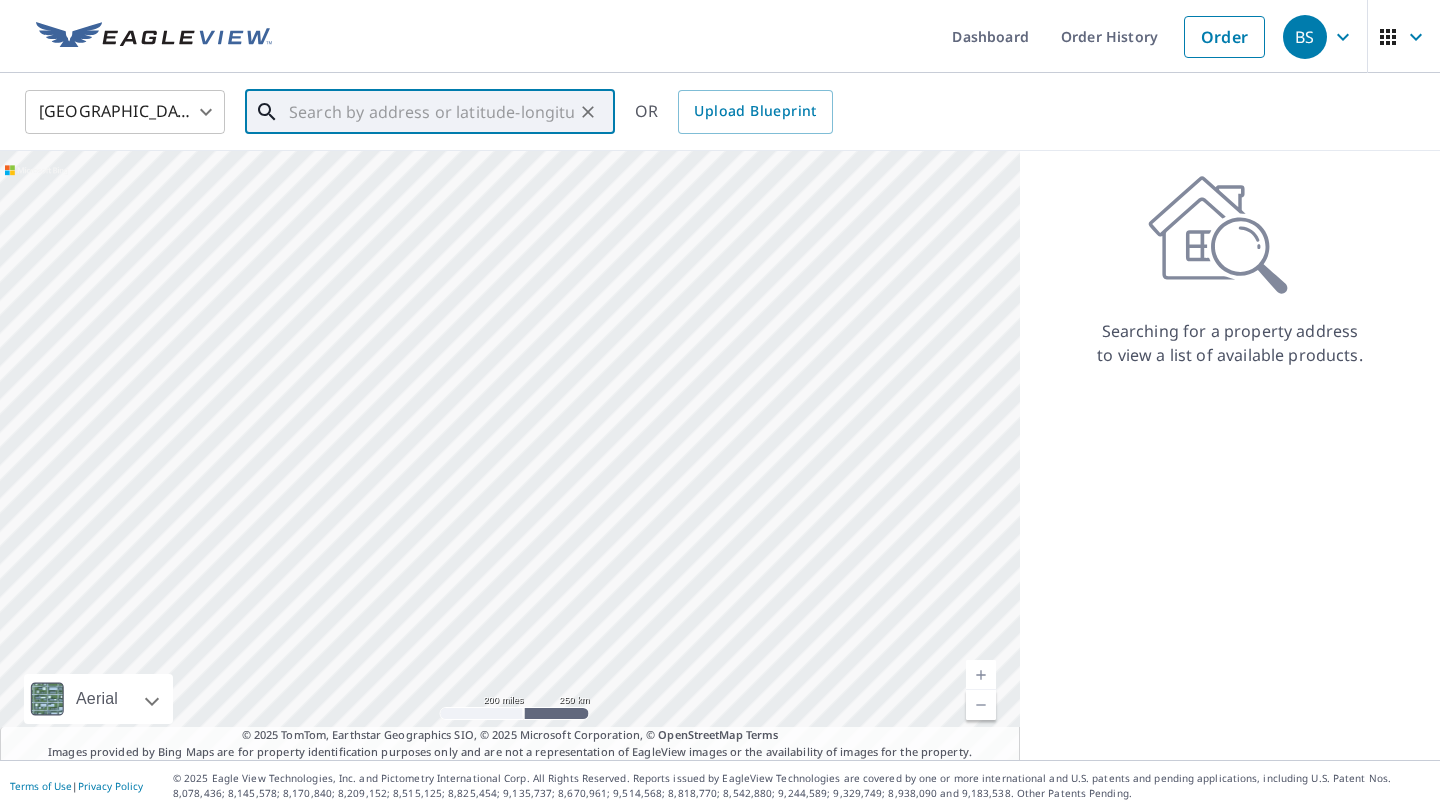 click at bounding box center (431, 112) 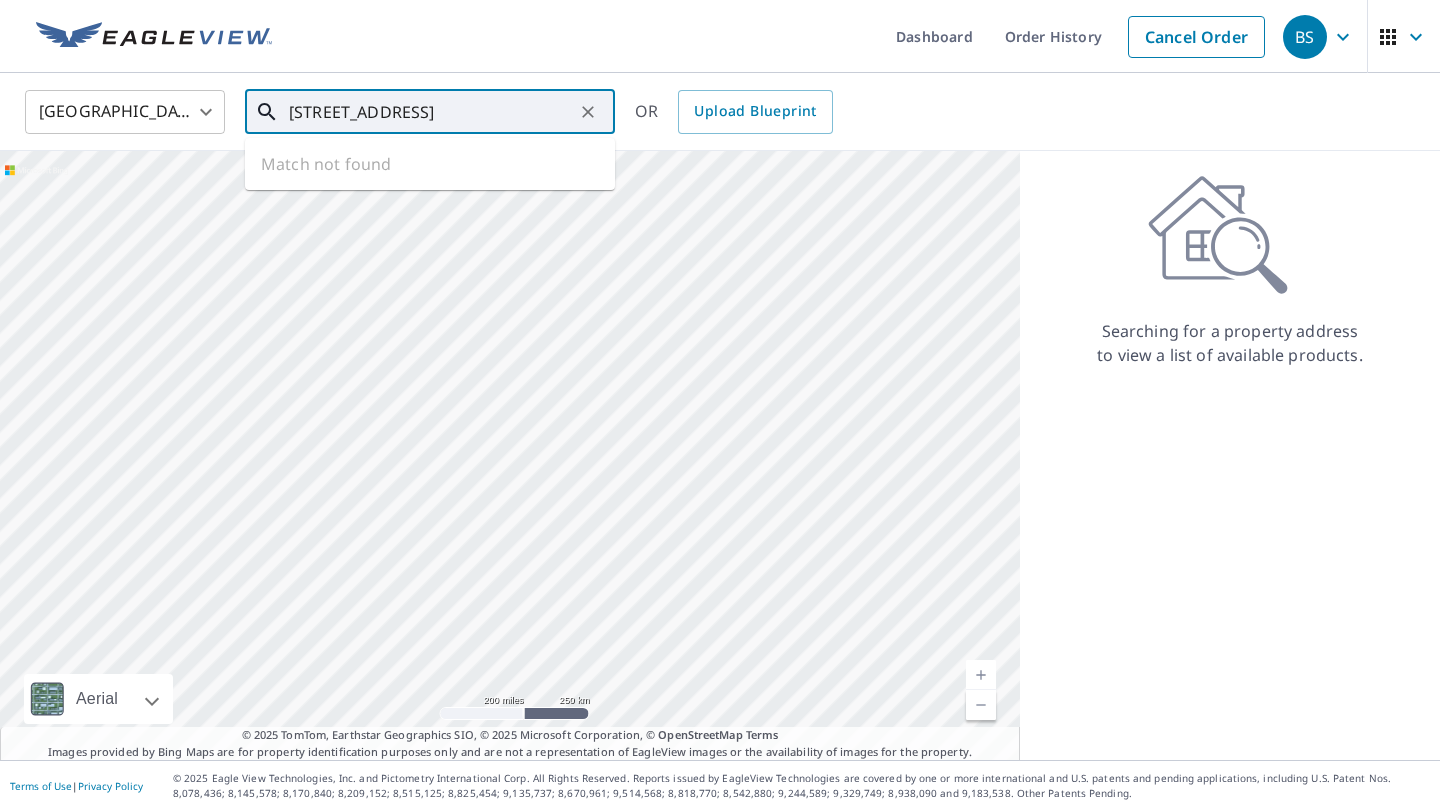 type on "95-1050 Hoama St. Mililani" 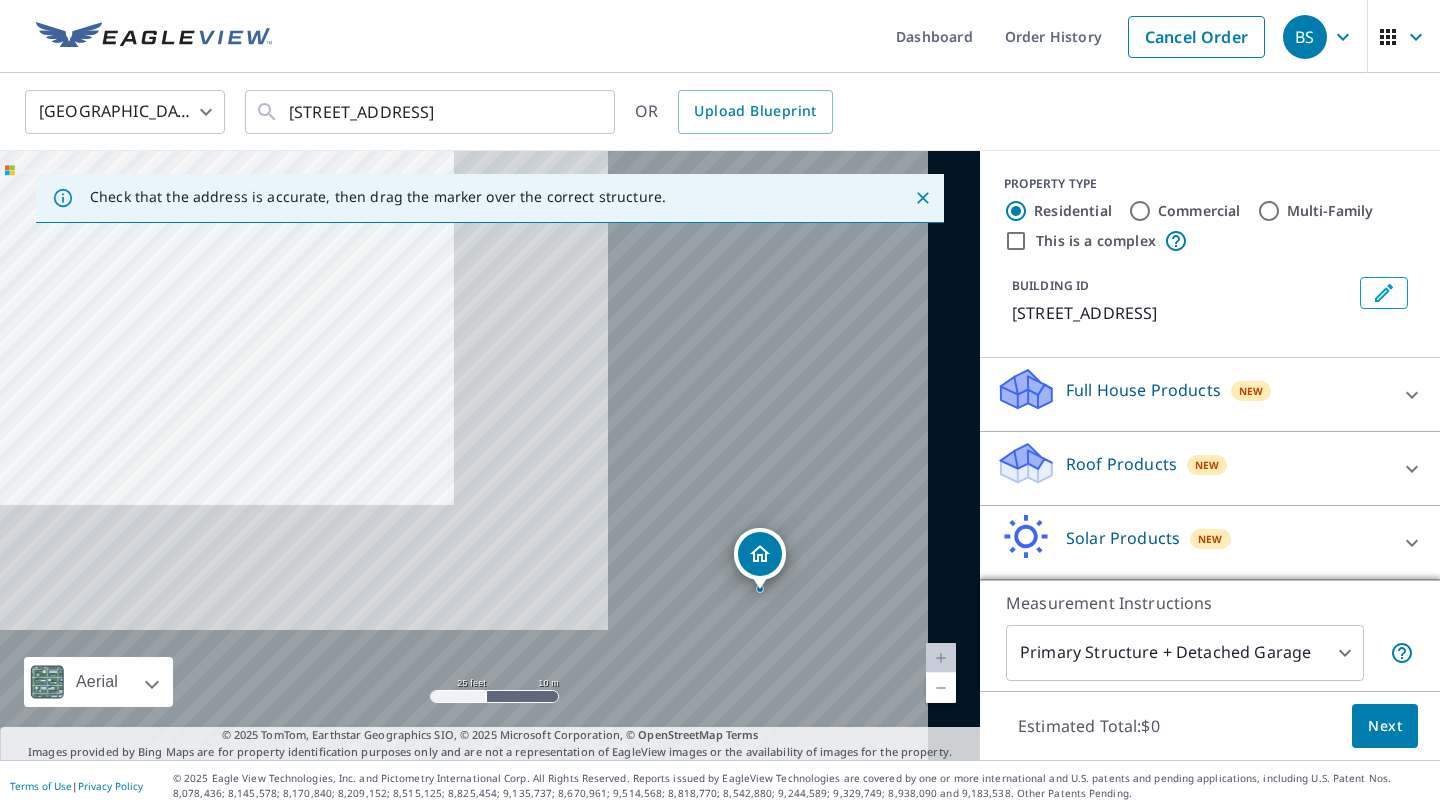 drag, startPoint x: 698, startPoint y: 614, endPoint x: 203, endPoint y: 351, distance: 560.5301 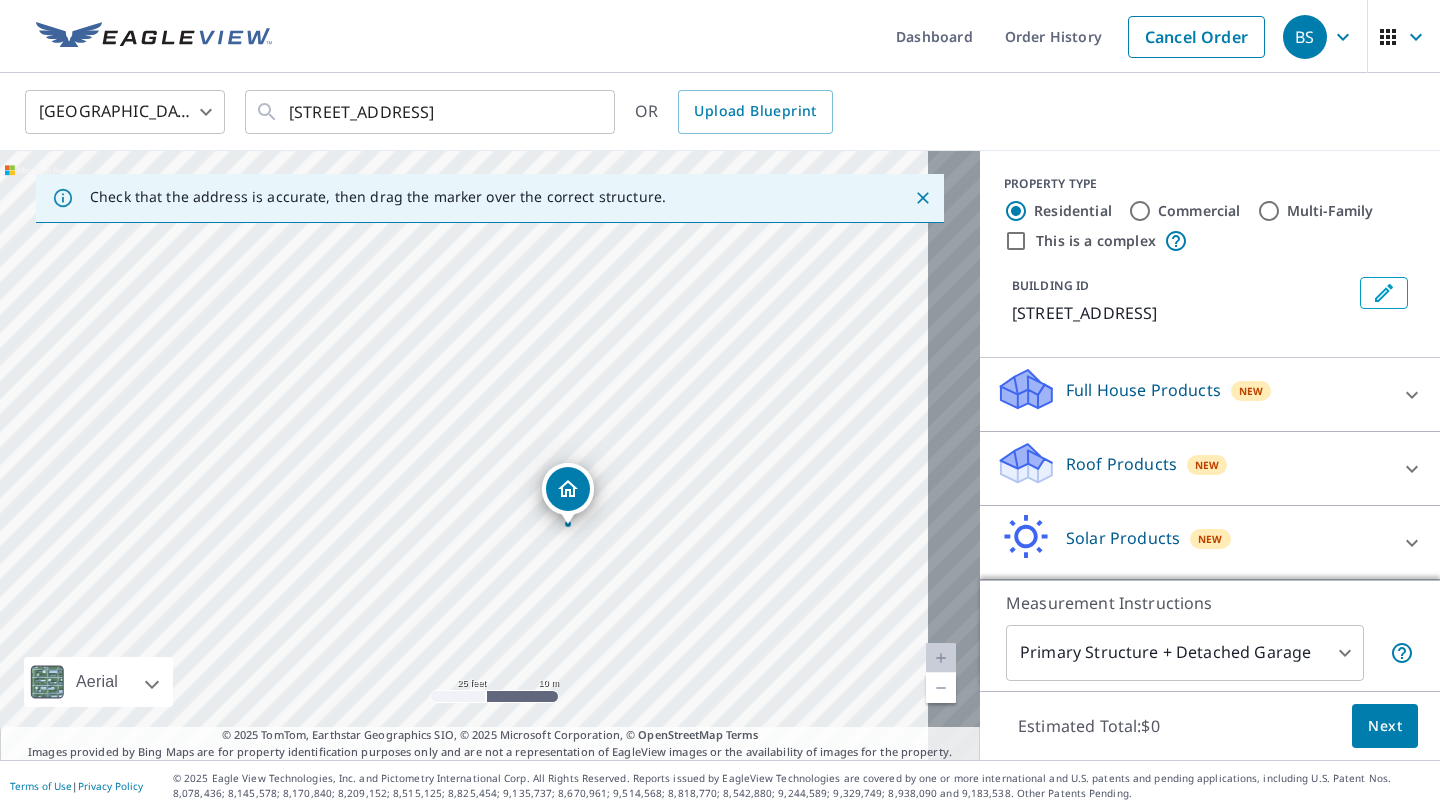 drag, startPoint x: 346, startPoint y: 405, endPoint x: 162, endPoint y: 344, distance: 193.84789 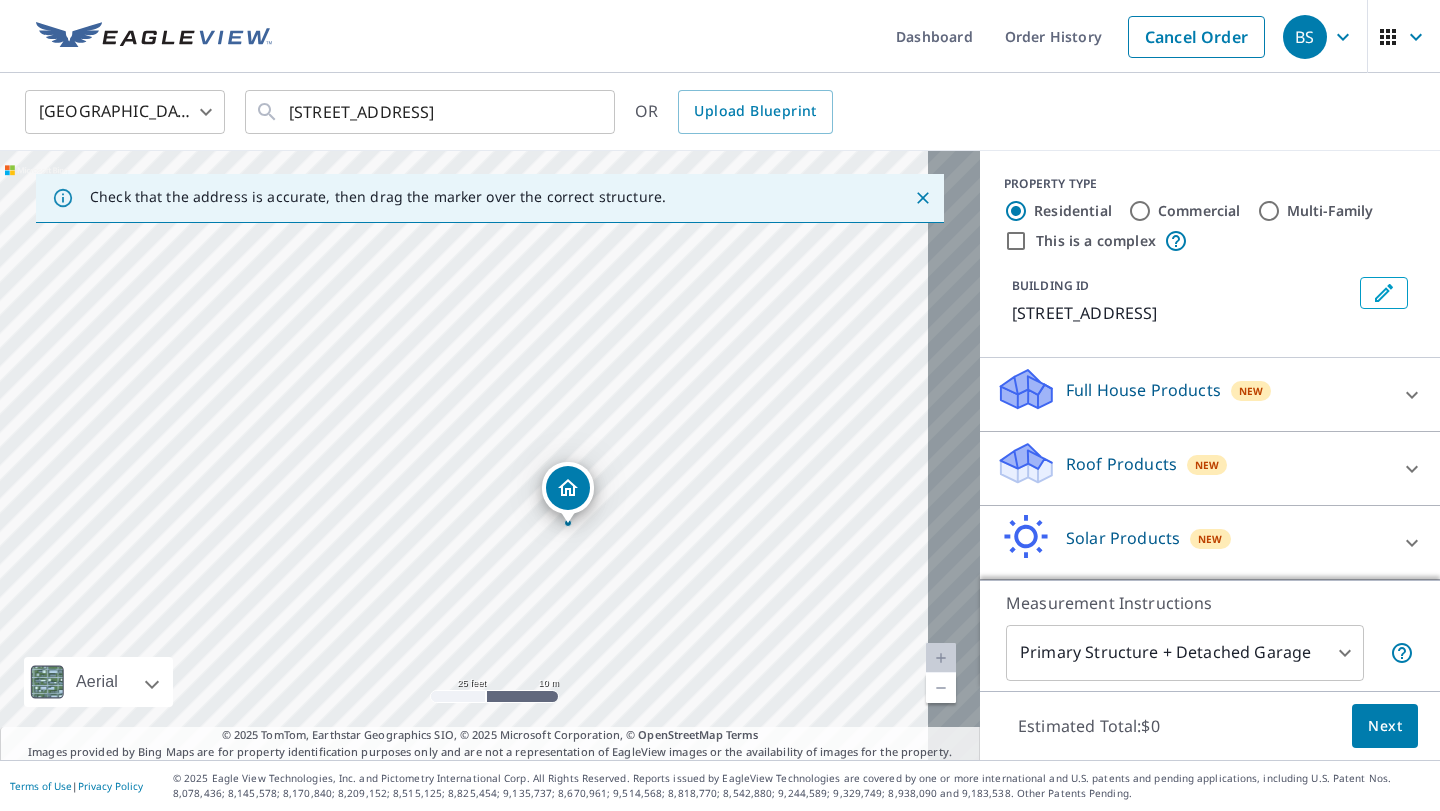 click on "Roof Products New" at bounding box center (1192, 468) 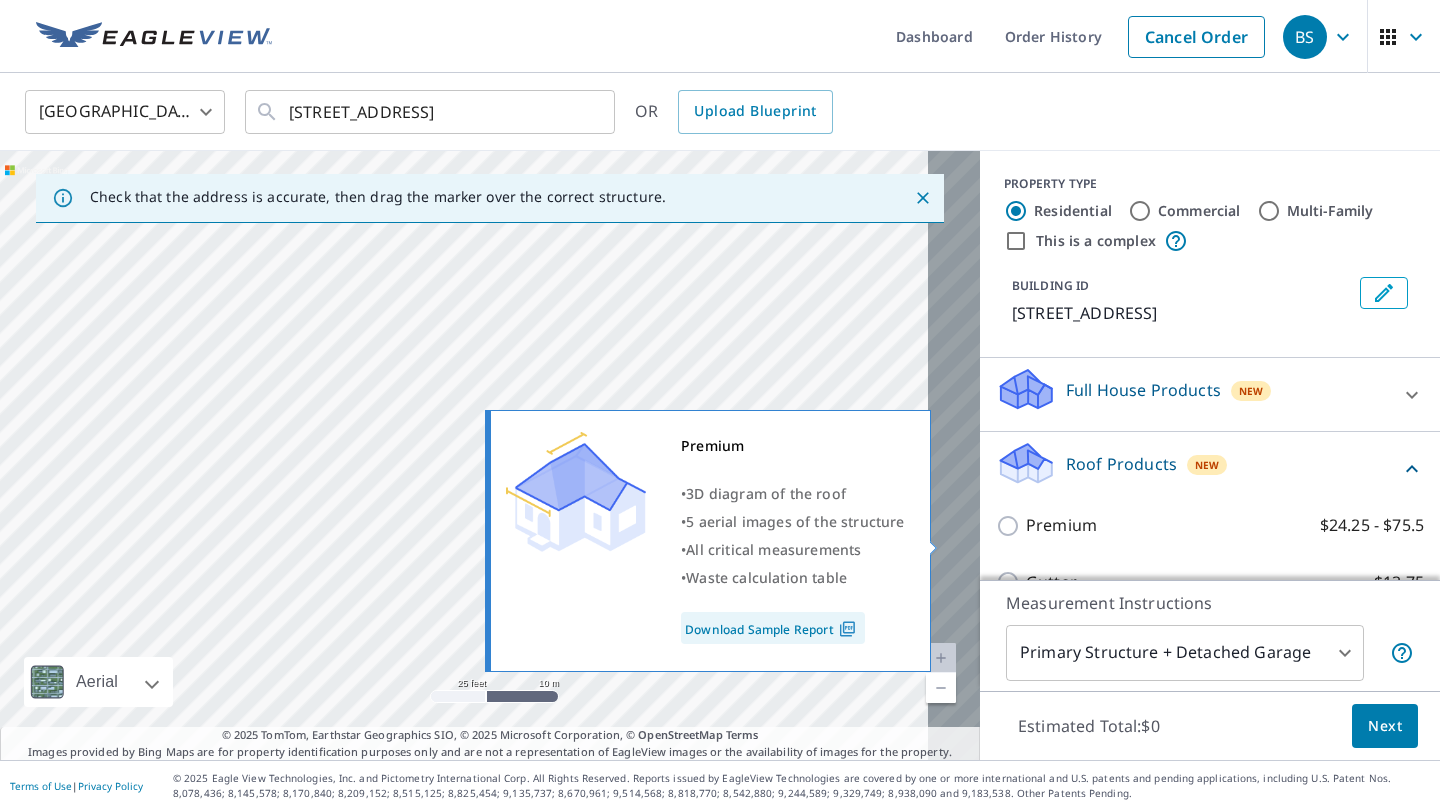 click on "Premium $24.25 - $75.5" at bounding box center (1011, 526) 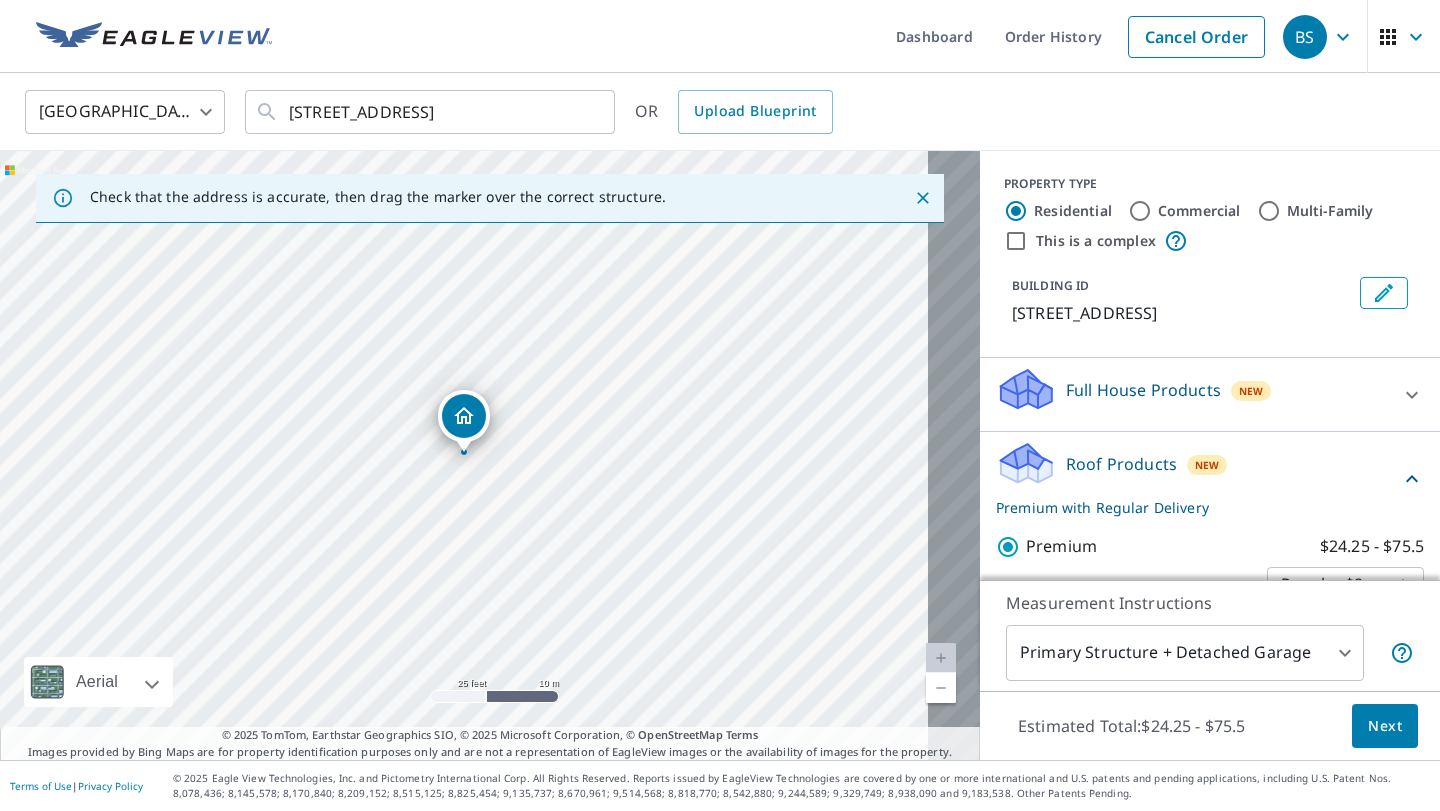 click on "Next" at bounding box center [1385, 726] 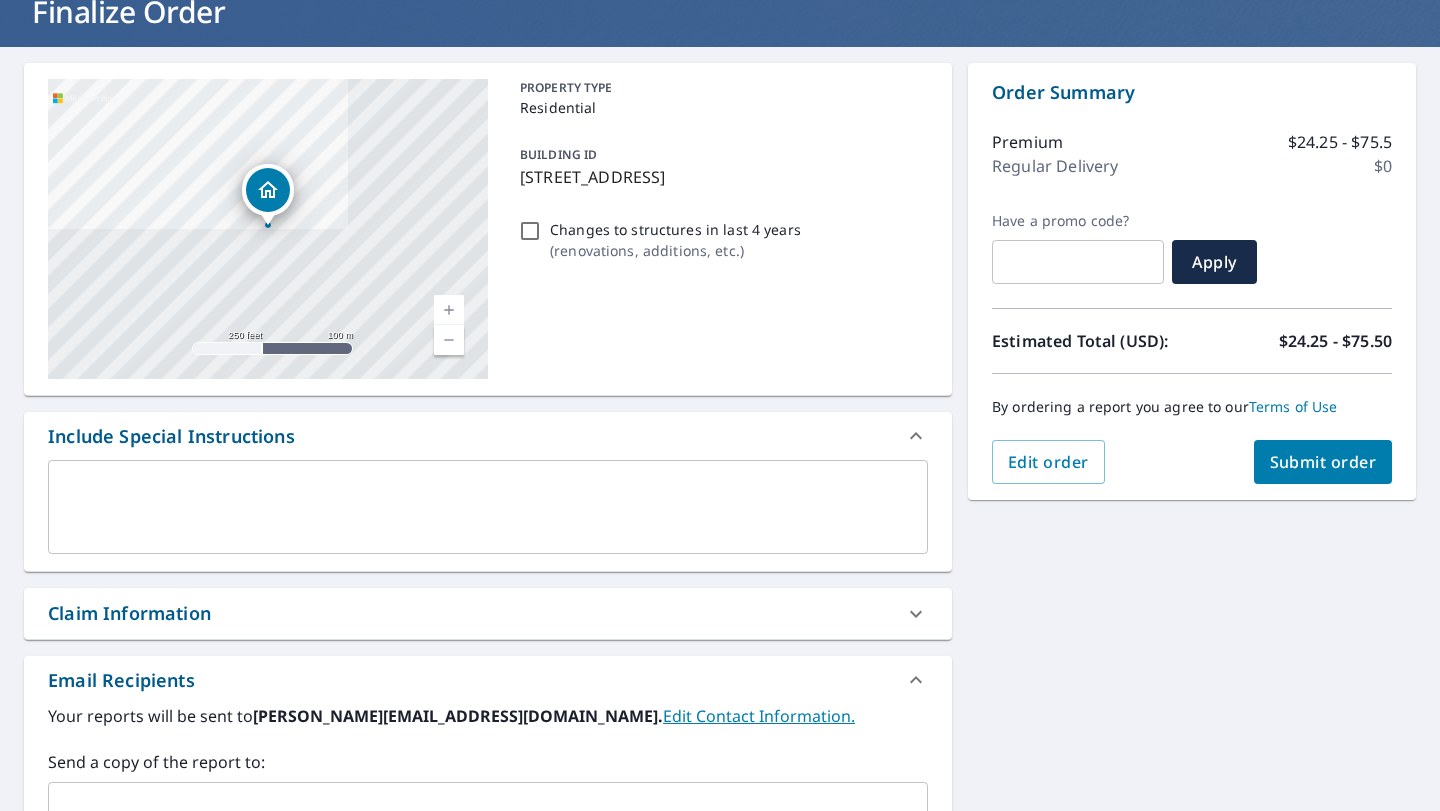 scroll, scrollTop: 144, scrollLeft: 0, axis: vertical 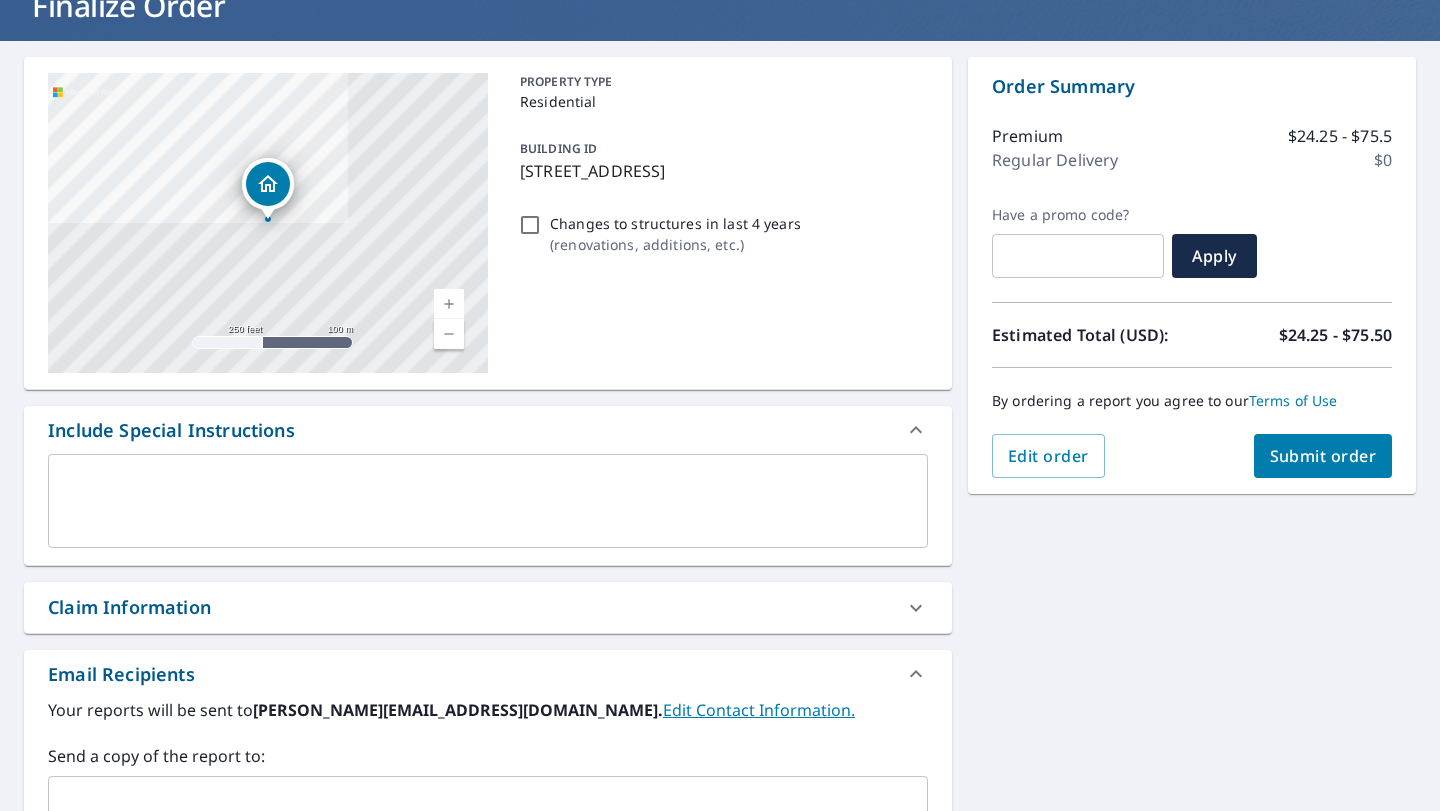 click on "Submit order" at bounding box center [1323, 456] 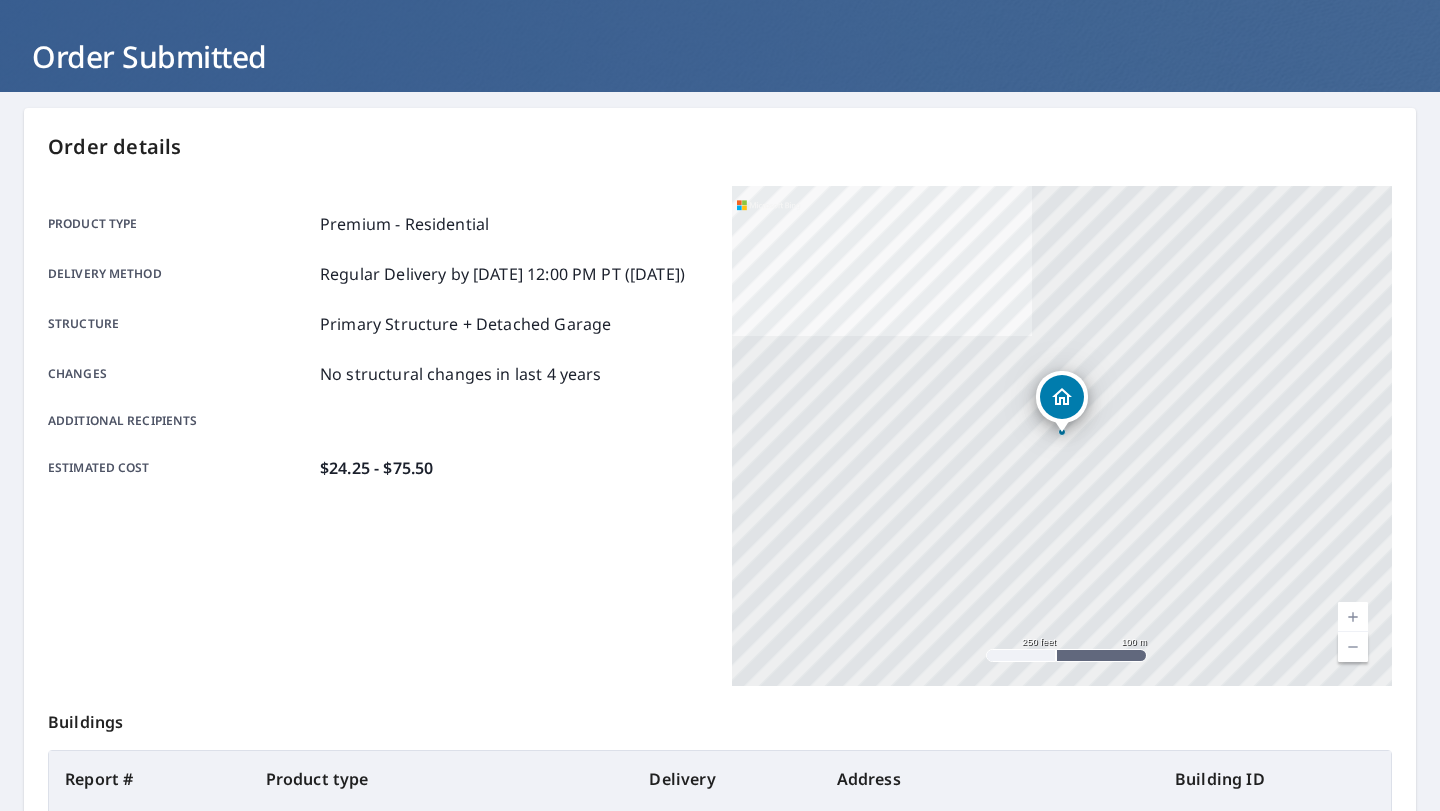 scroll, scrollTop: 0, scrollLeft: 0, axis: both 